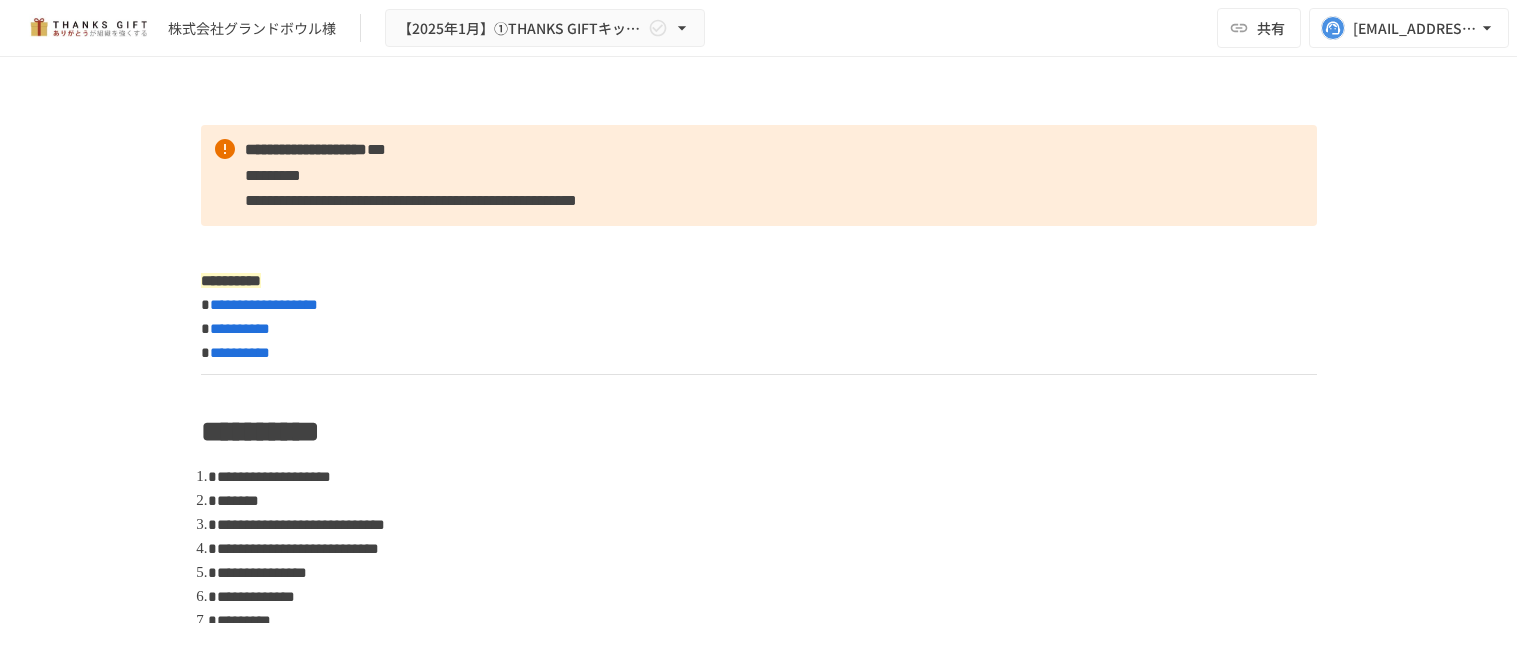 scroll, scrollTop: 0, scrollLeft: 0, axis: both 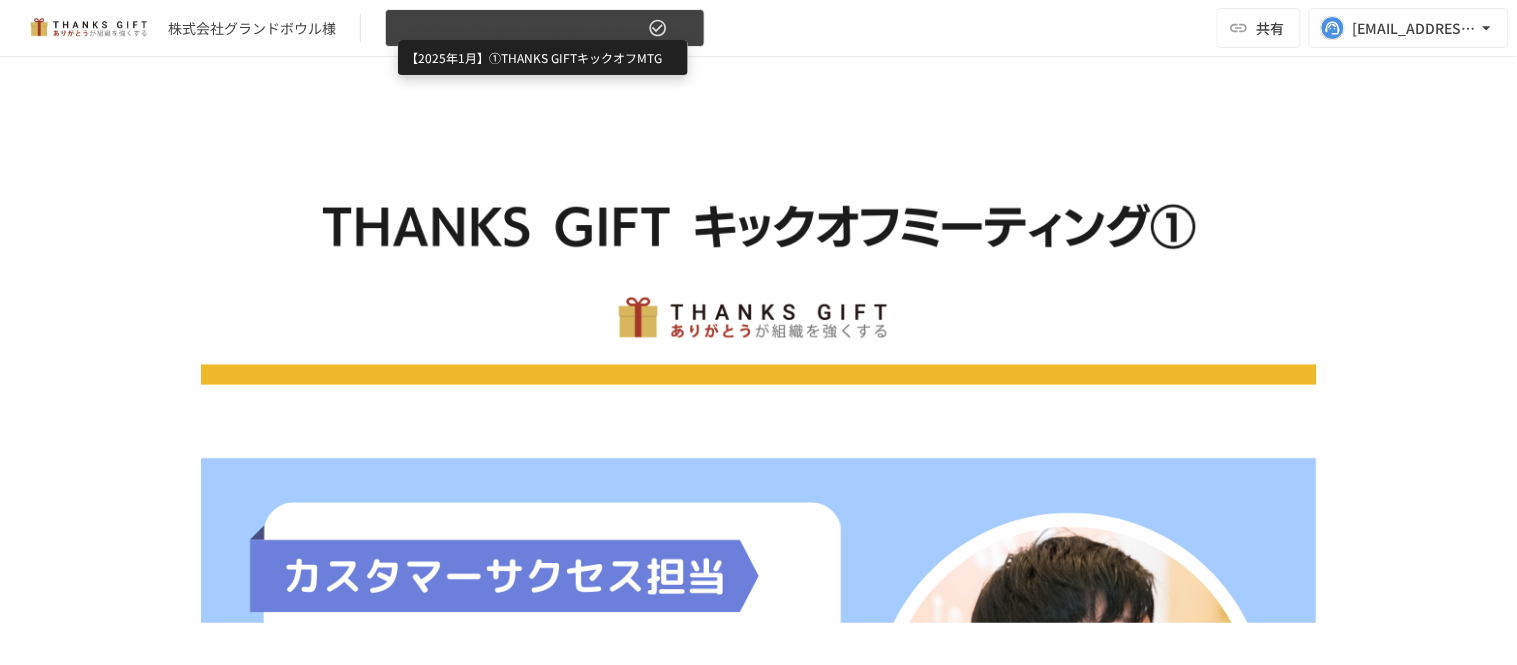 click on "【2025年1月】①THANKS GIFTキックオフMTG" at bounding box center (521, 28) 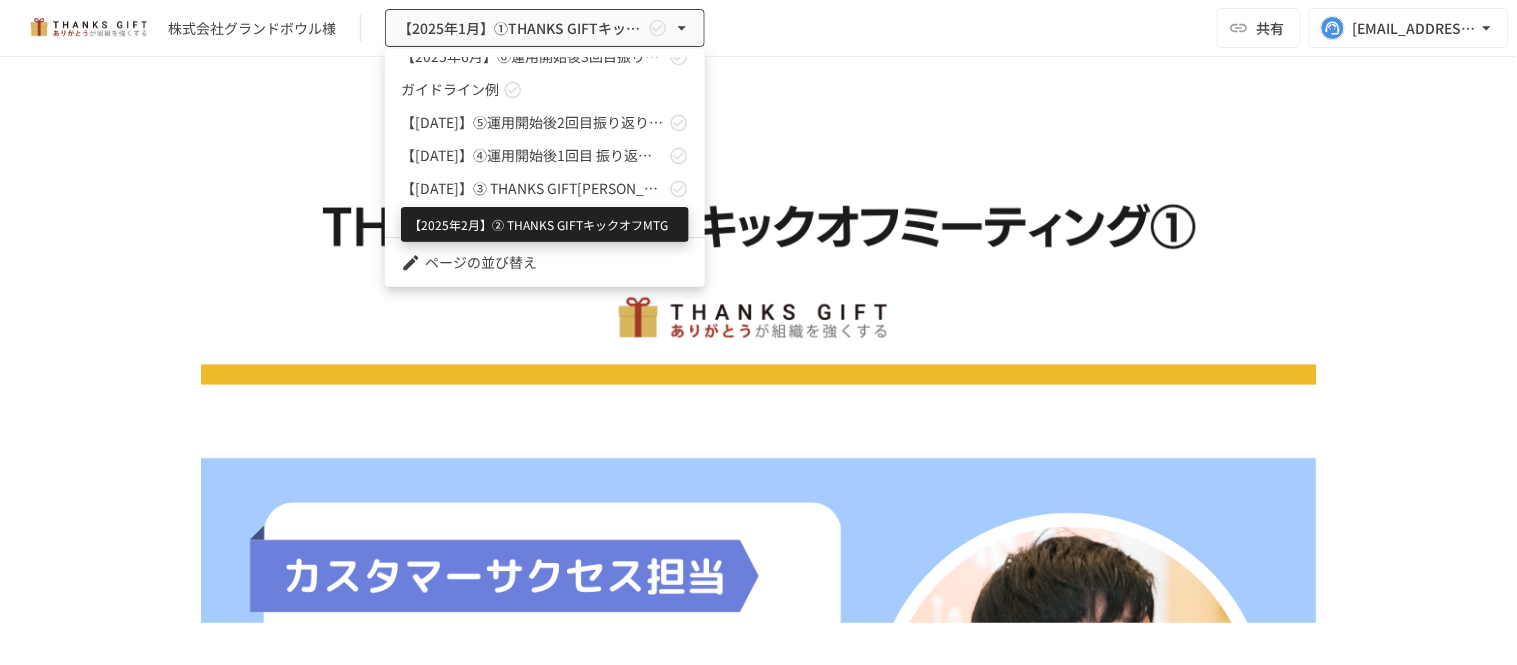 scroll, scrollTop: 0, scrollLeft: 0, axis: both 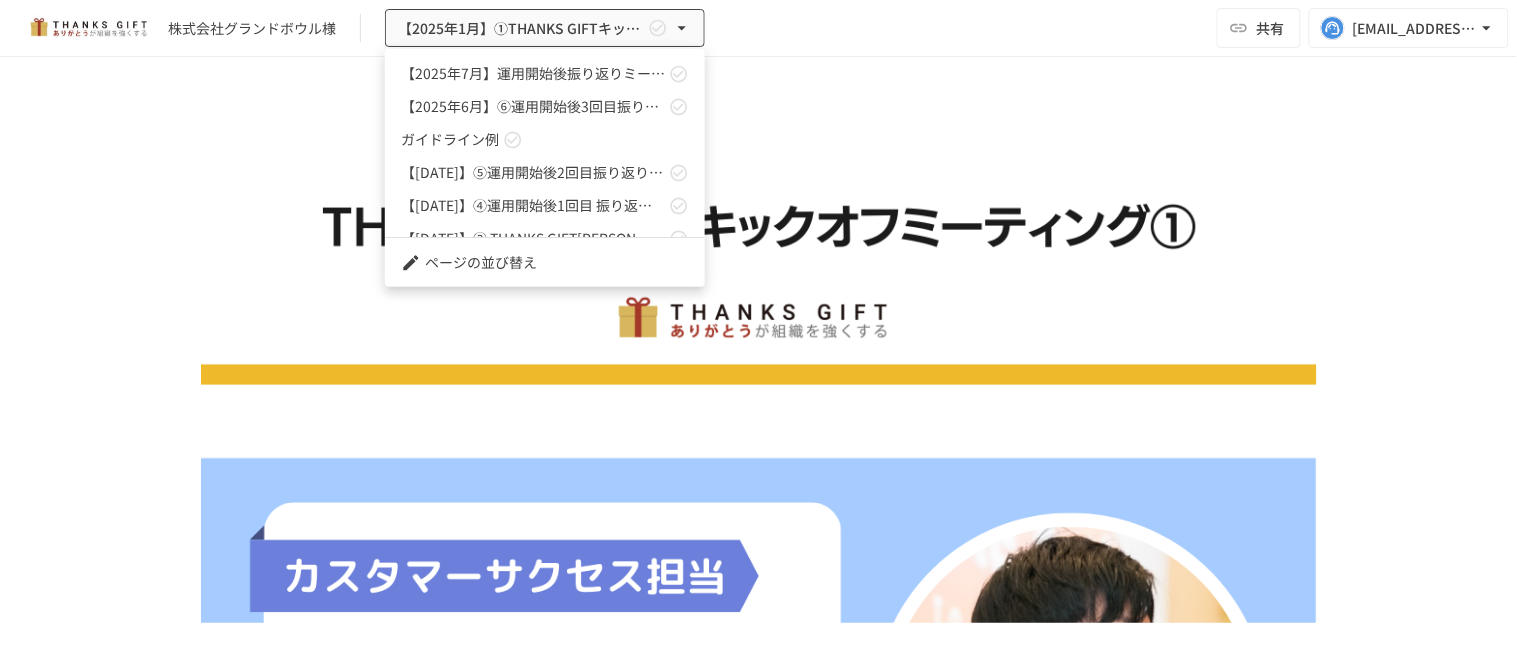 click at bounding box center (758, 332) 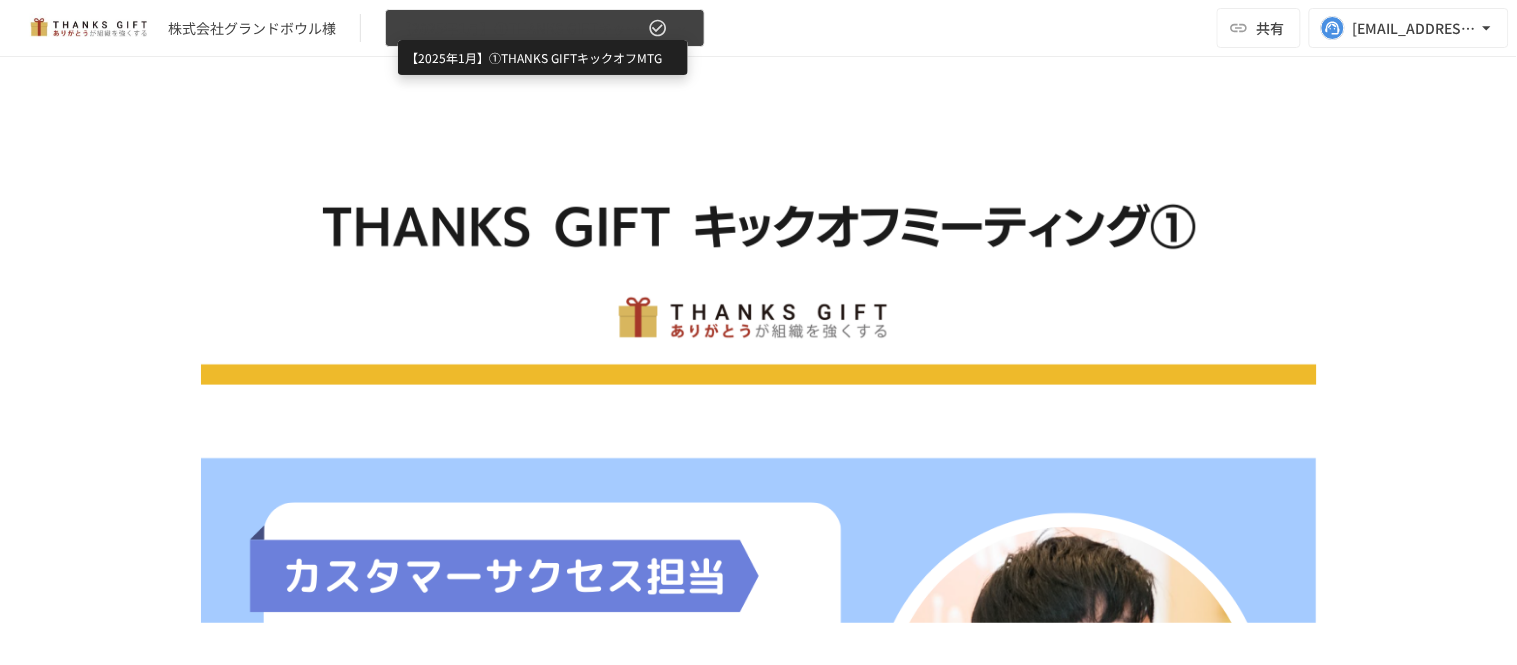 click on "【2025年1月】①THANKS GIFTキックオフMTG" at bounding box center [521, 28] 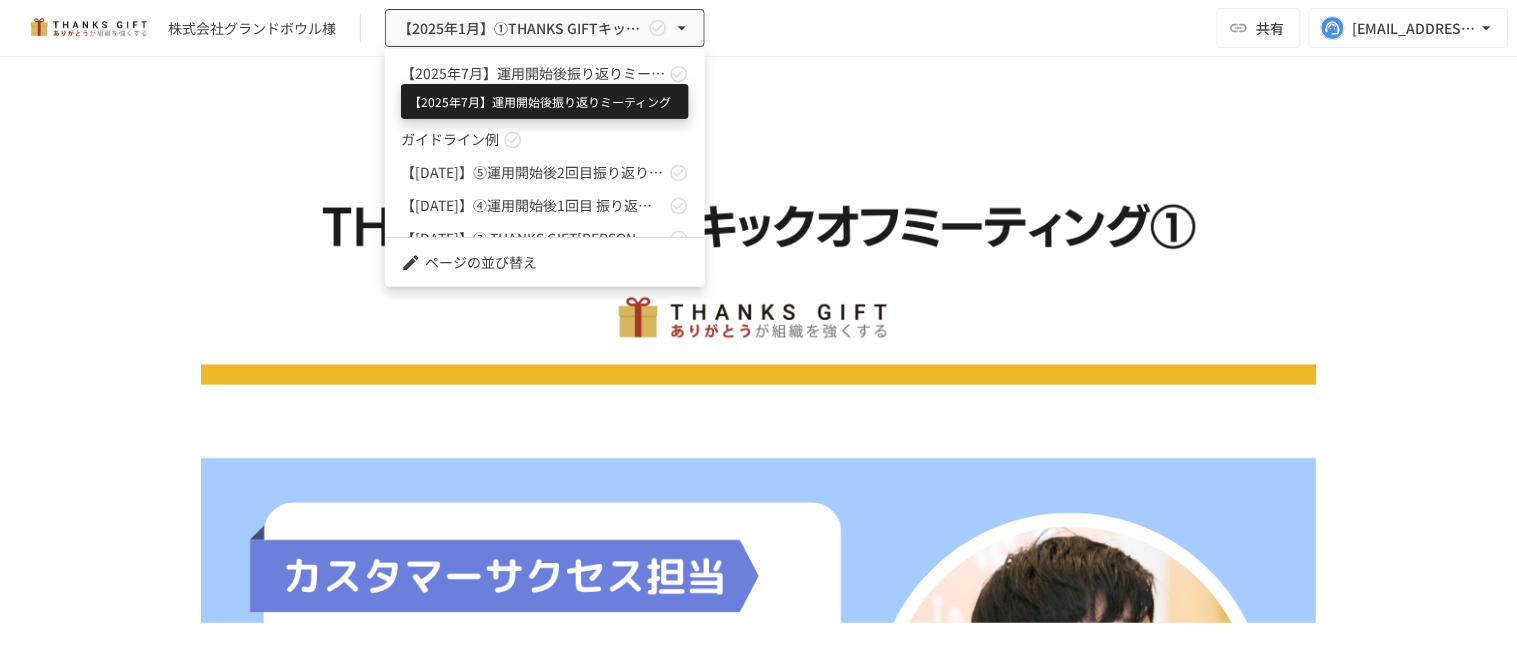 click on "【2025年7月】運用開始後振り返りミーティング" at bounding box center [533, 73] 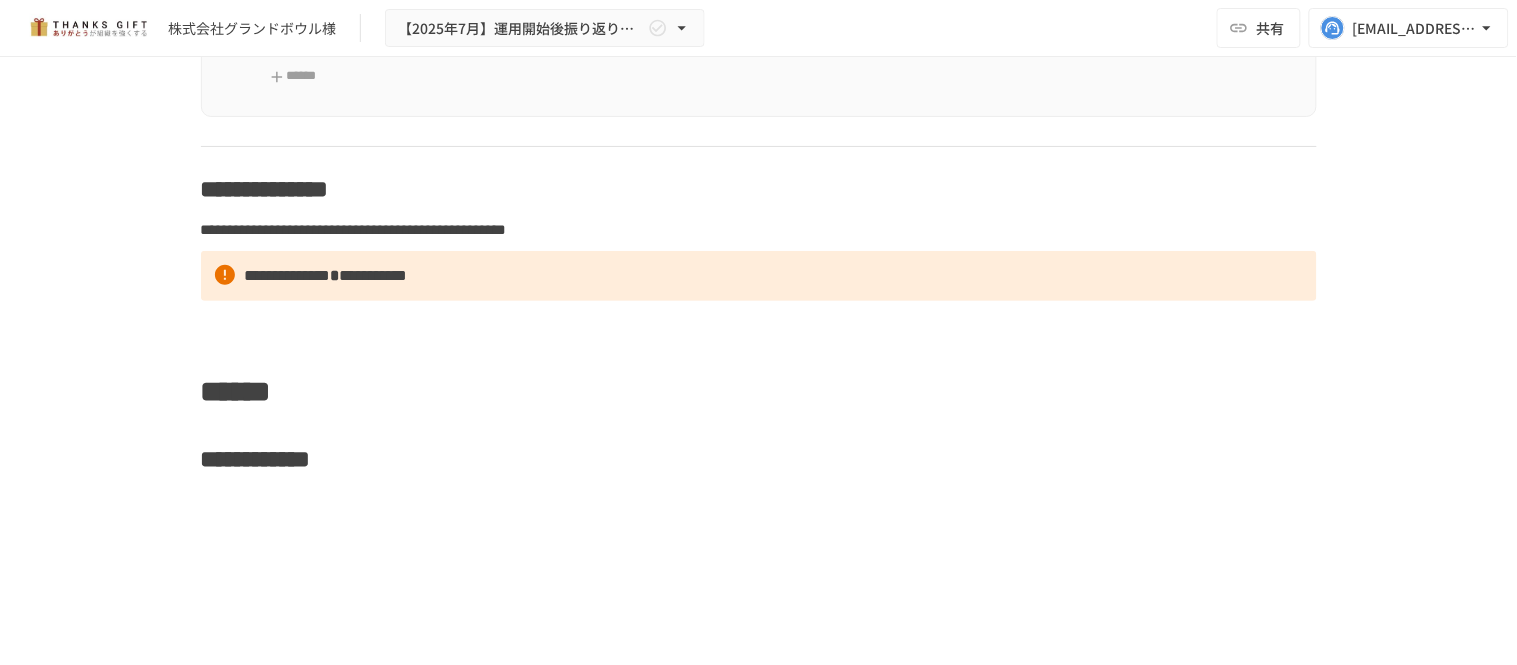 scroll, scrollTop: 9888, scrollLeft: 0, axis: vertical 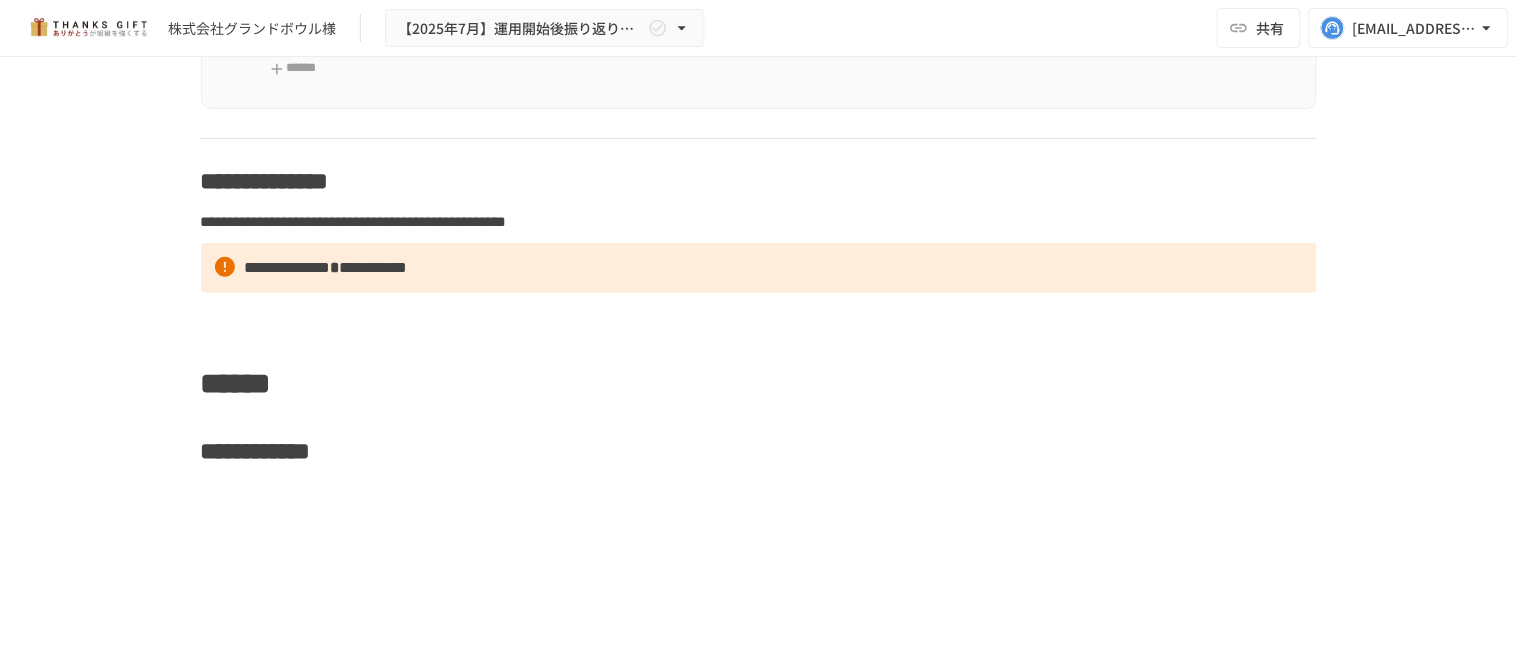 click on "*******" at bounding box center (716, 18) 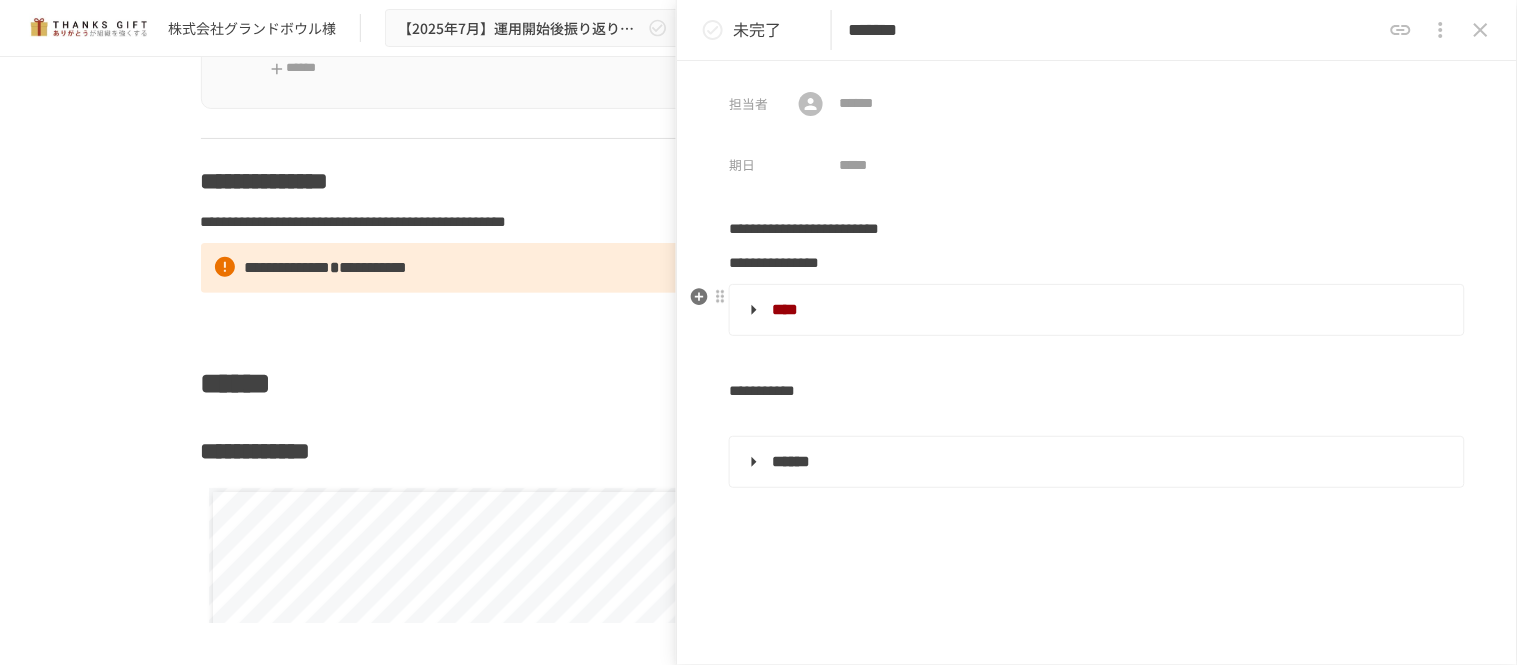click on "****" at bounding box center (1095, 310) 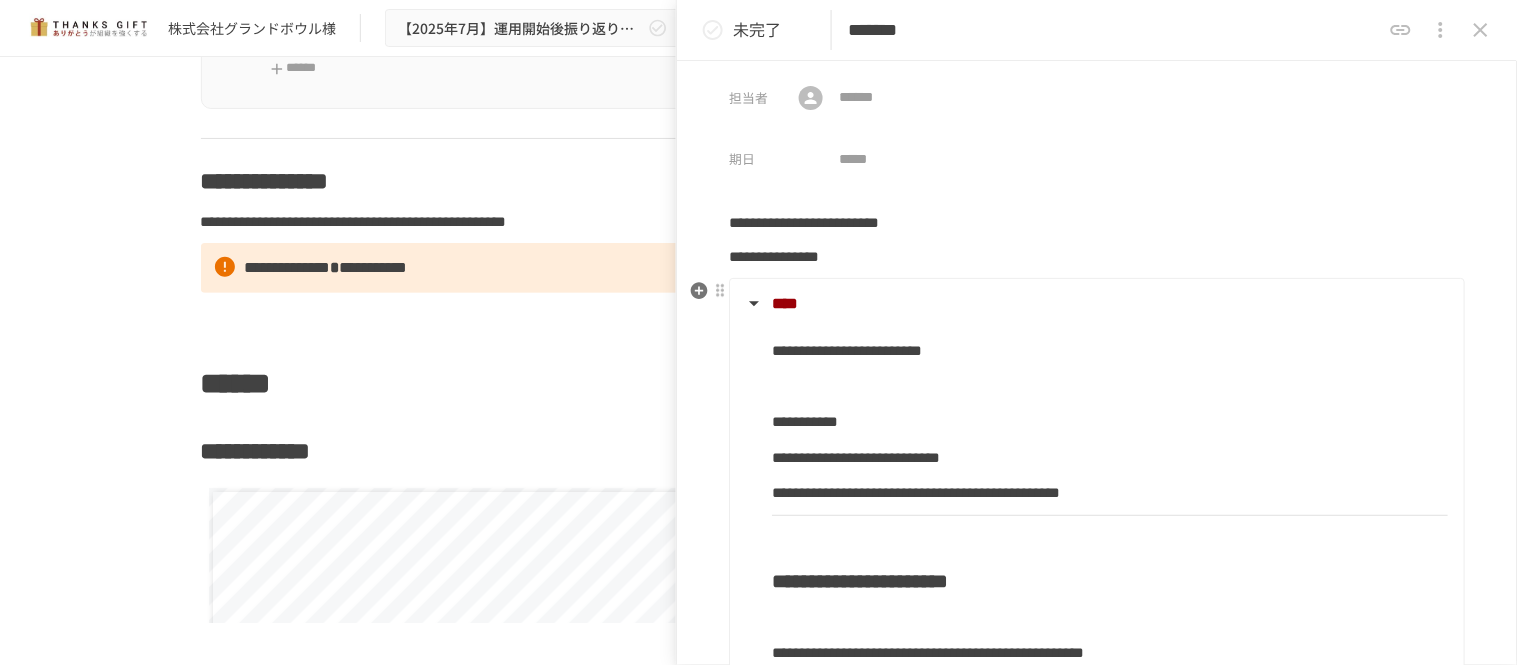 scroll, scrollTop: 0, scrollLeft: 0, axis: both 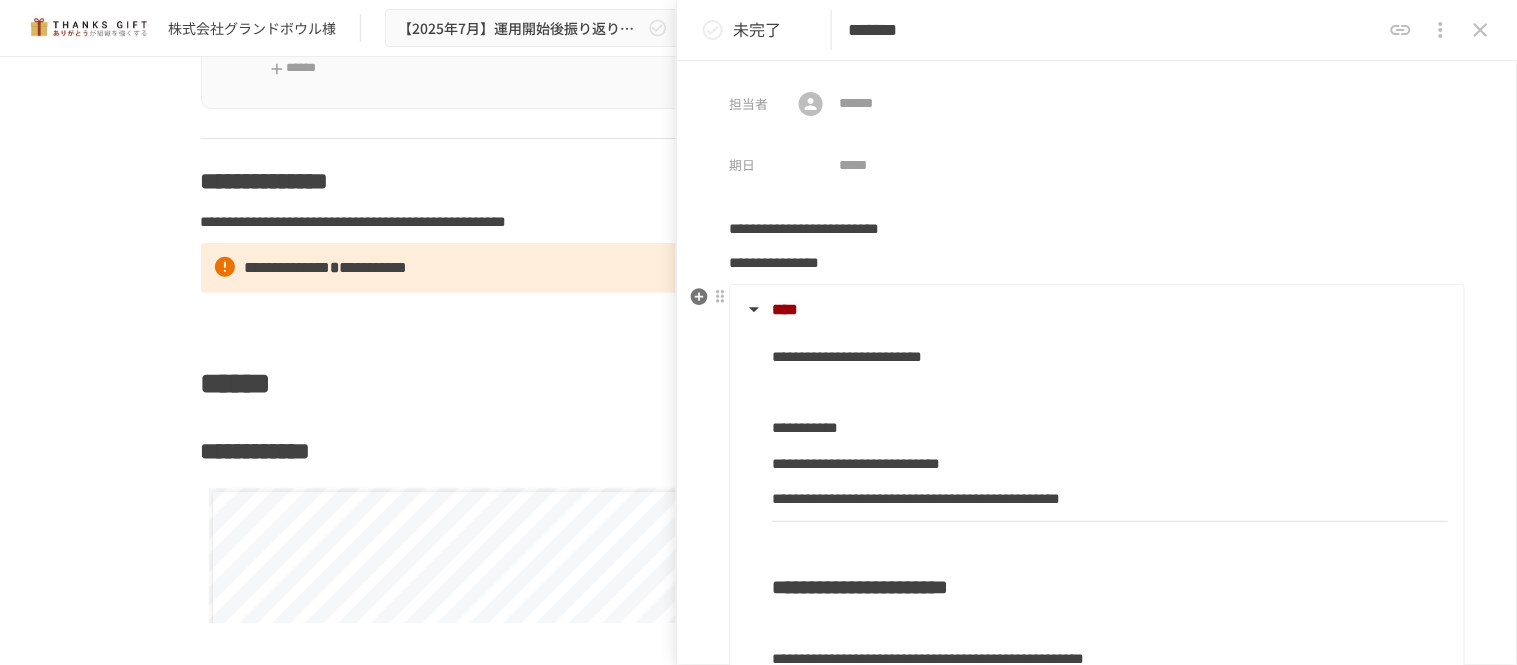 click on "****" at bounding box center [785, 309] 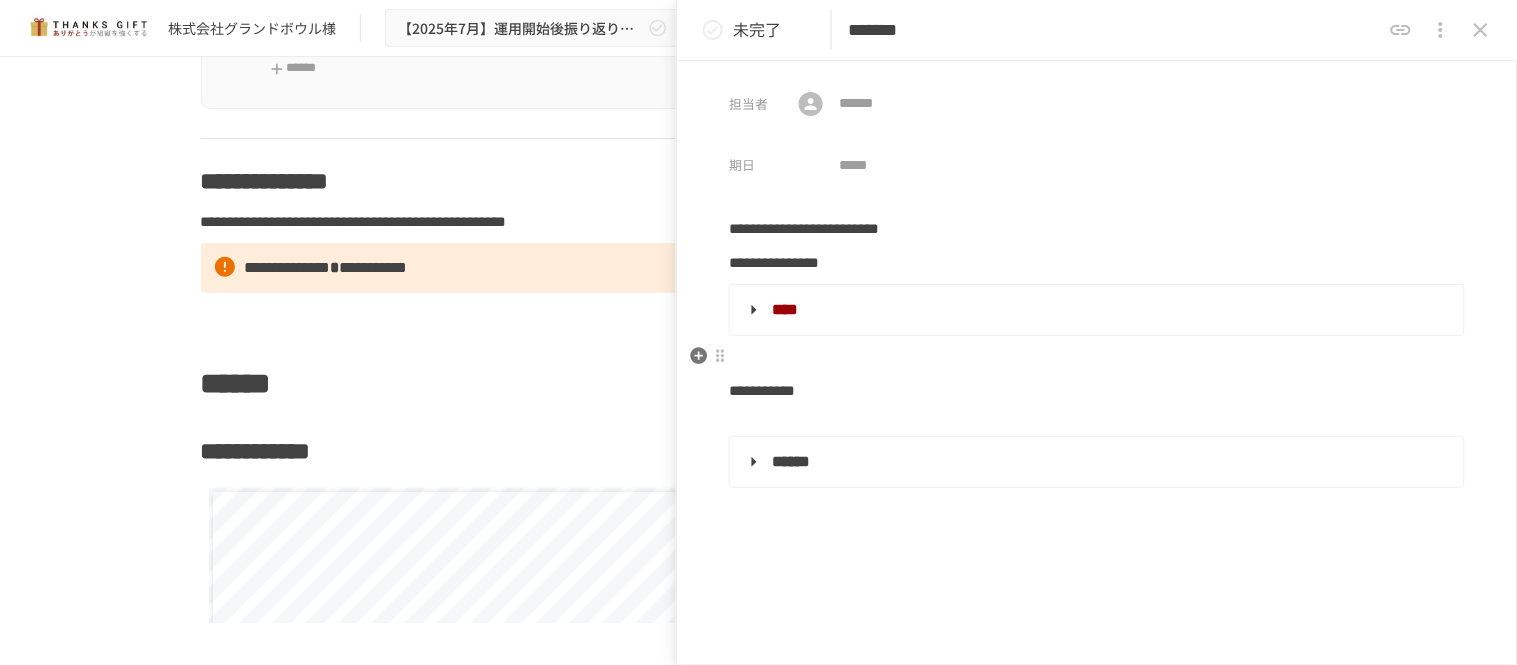 scroll, scrollTop: 111, scrollLeft: 0, axis: vertical 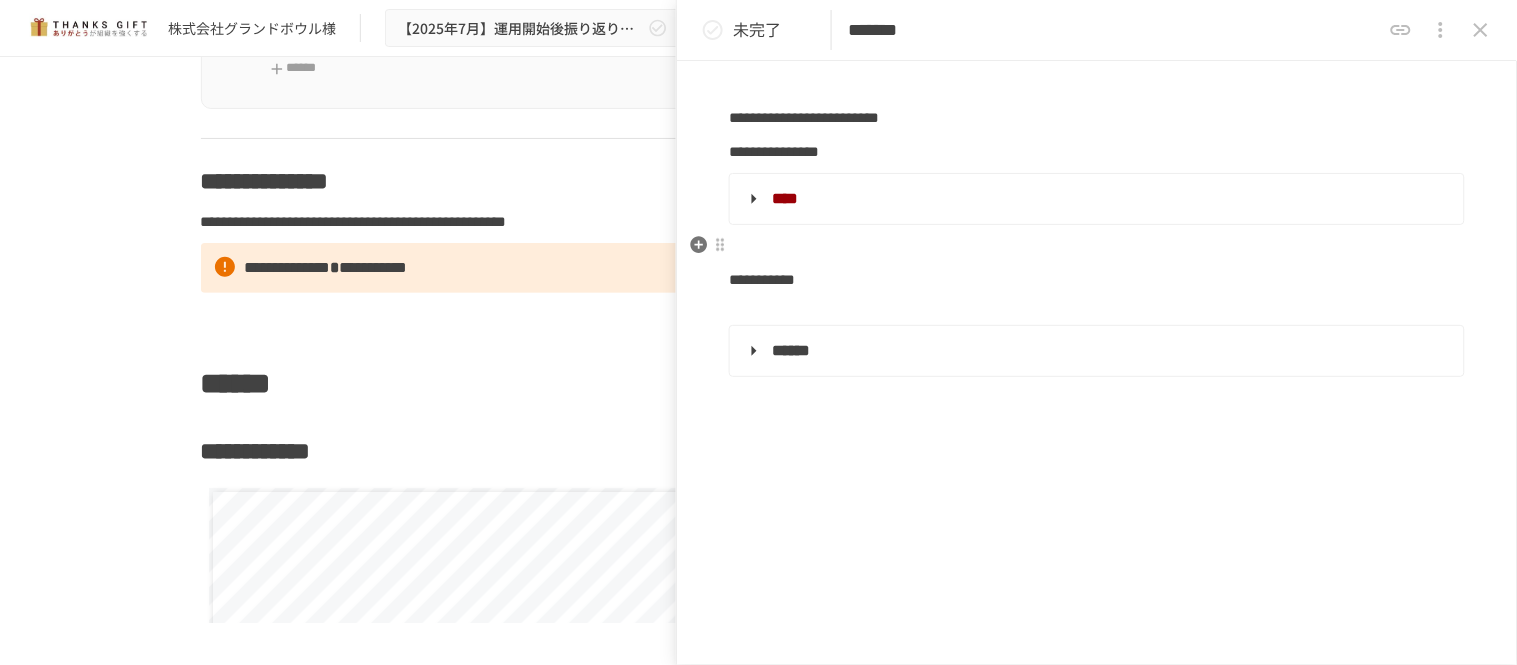 click on "******" at bounding box center (791, 350) 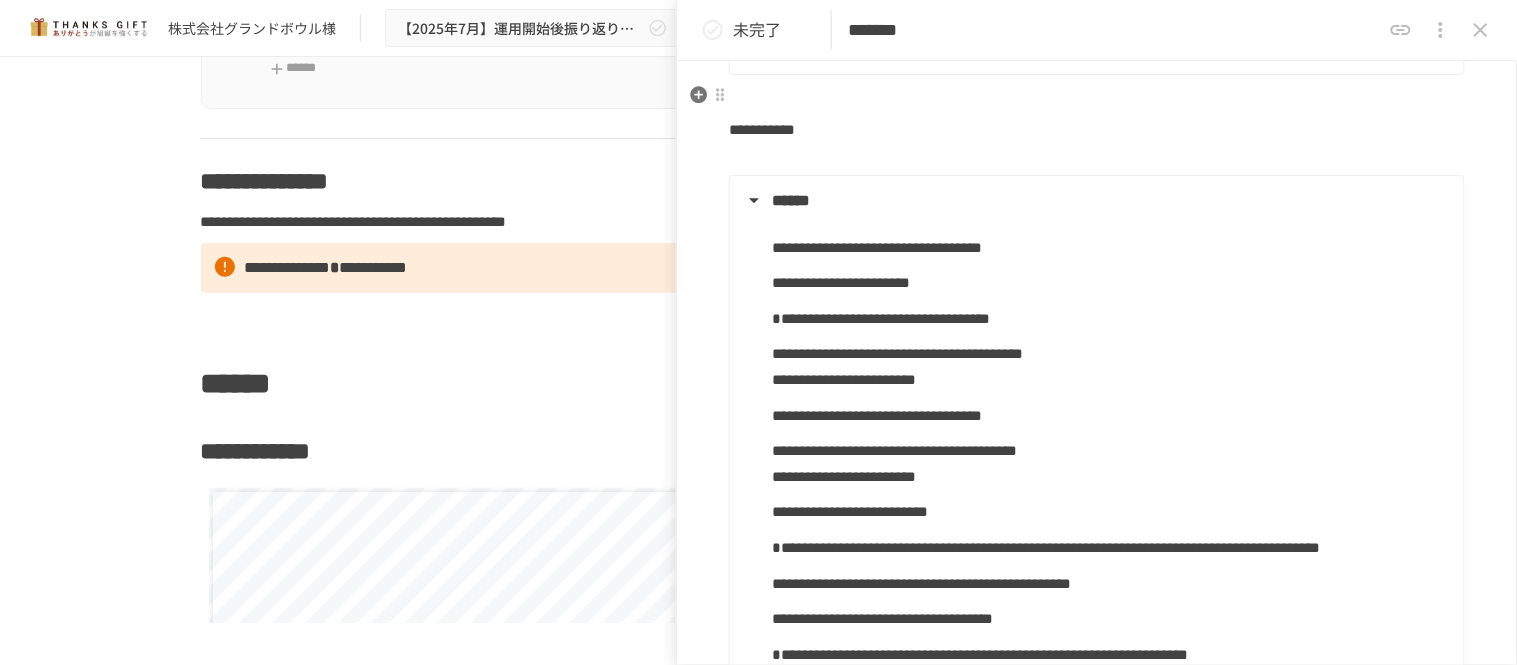 scroll, scrollTop: 222, scrollLeft: 0, axis: vertical 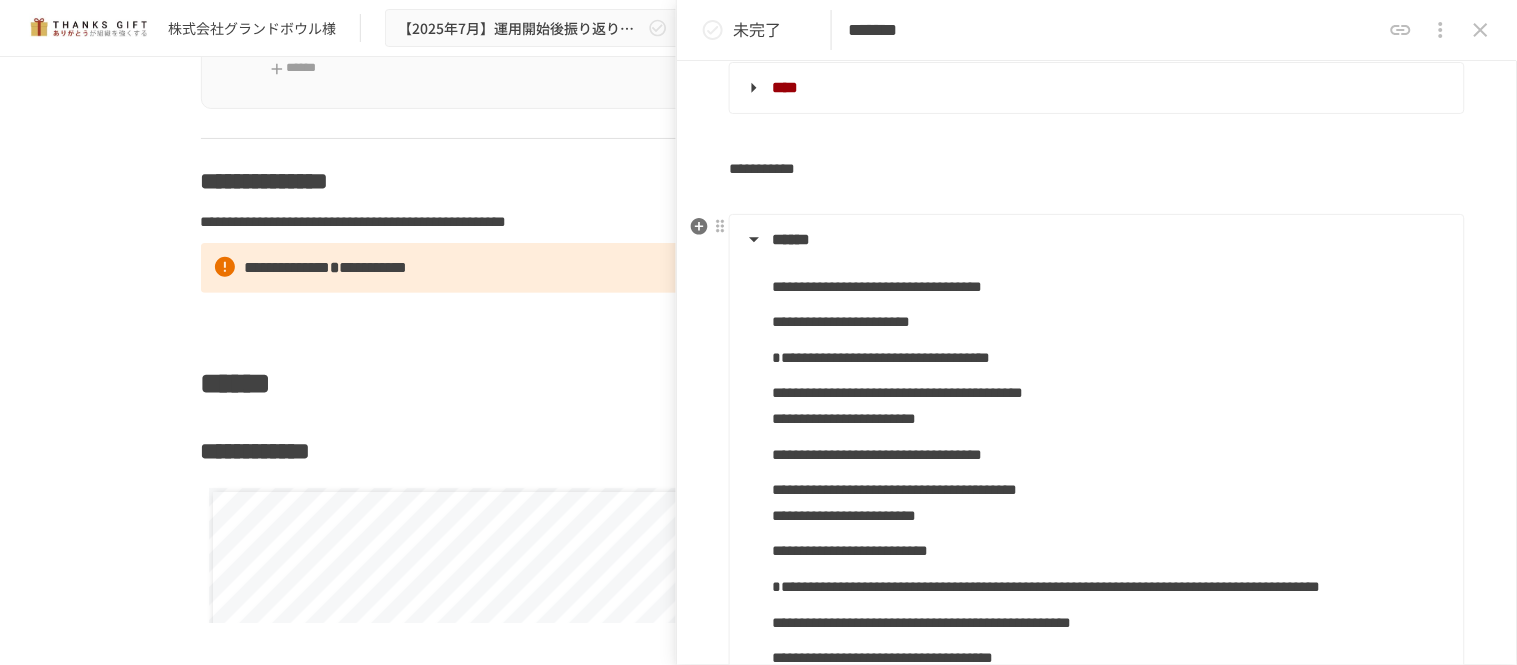 click on "**********" at bounding box center (1095, 480) 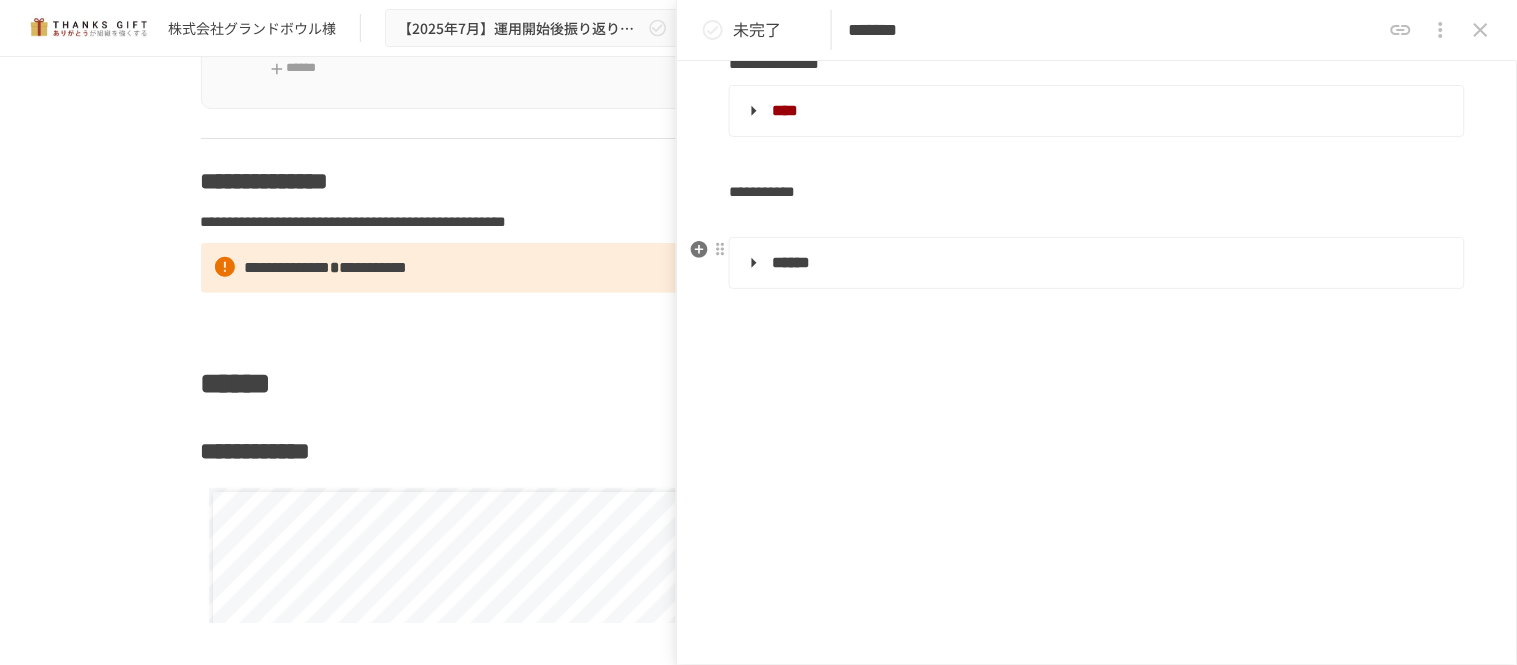 scroll, scrollTop: 197, scrollLeft: 0, axis: vertical 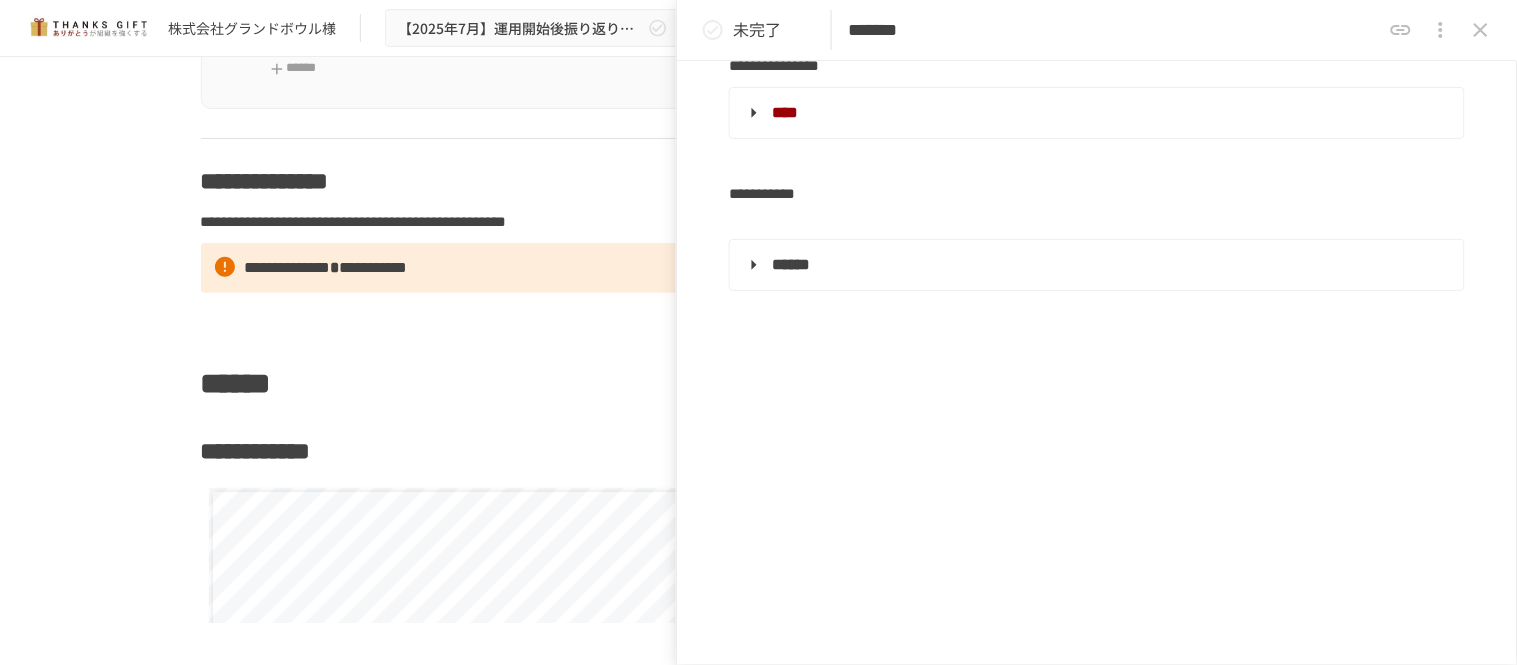 click 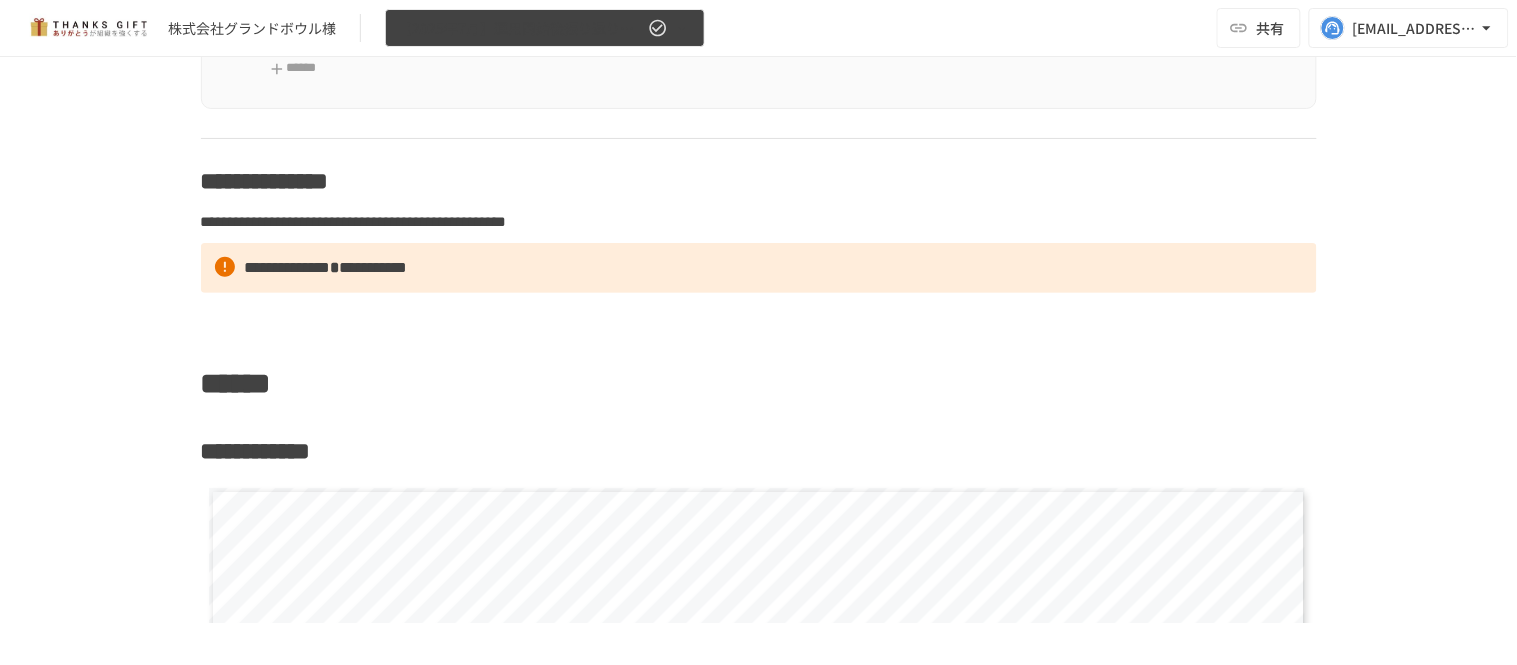click on "【2025年7月】運用開始後振り返りミーティング" at bounding box center [545, 28] 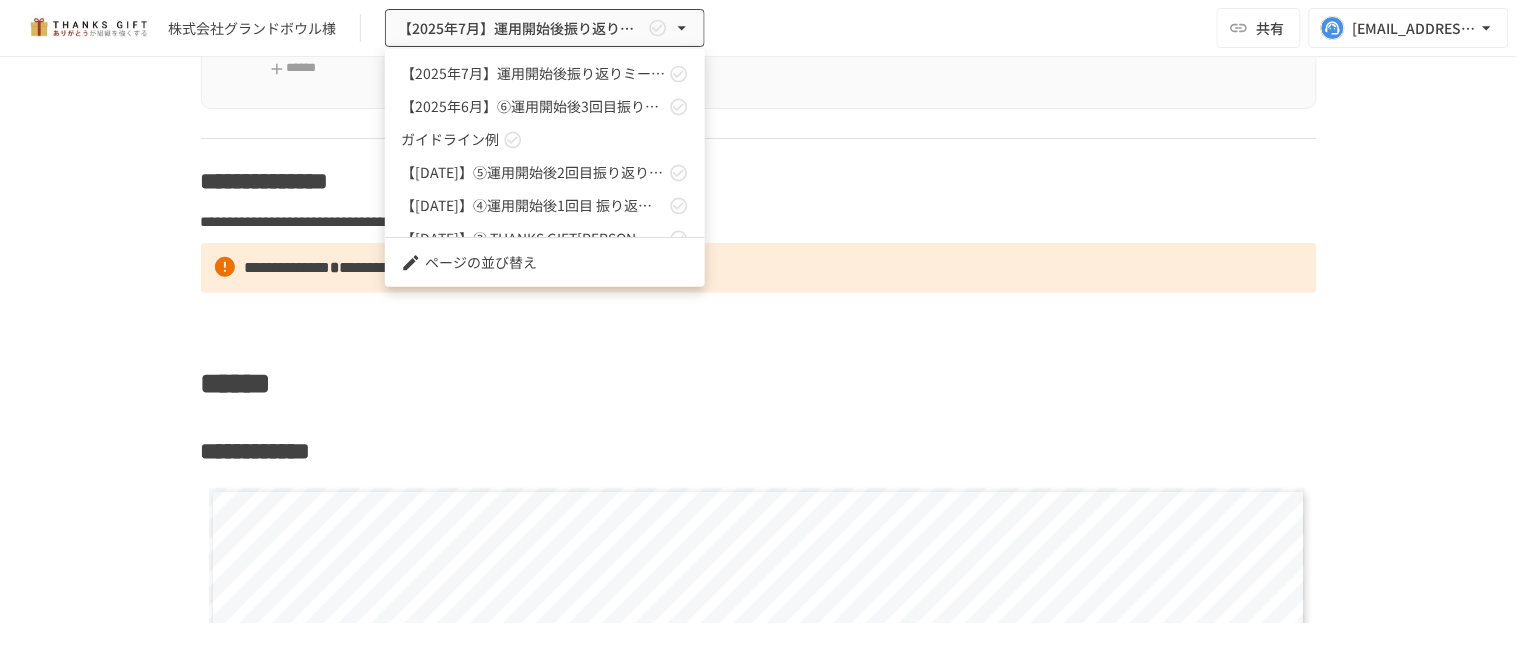 click at bounding box center (758, 332) 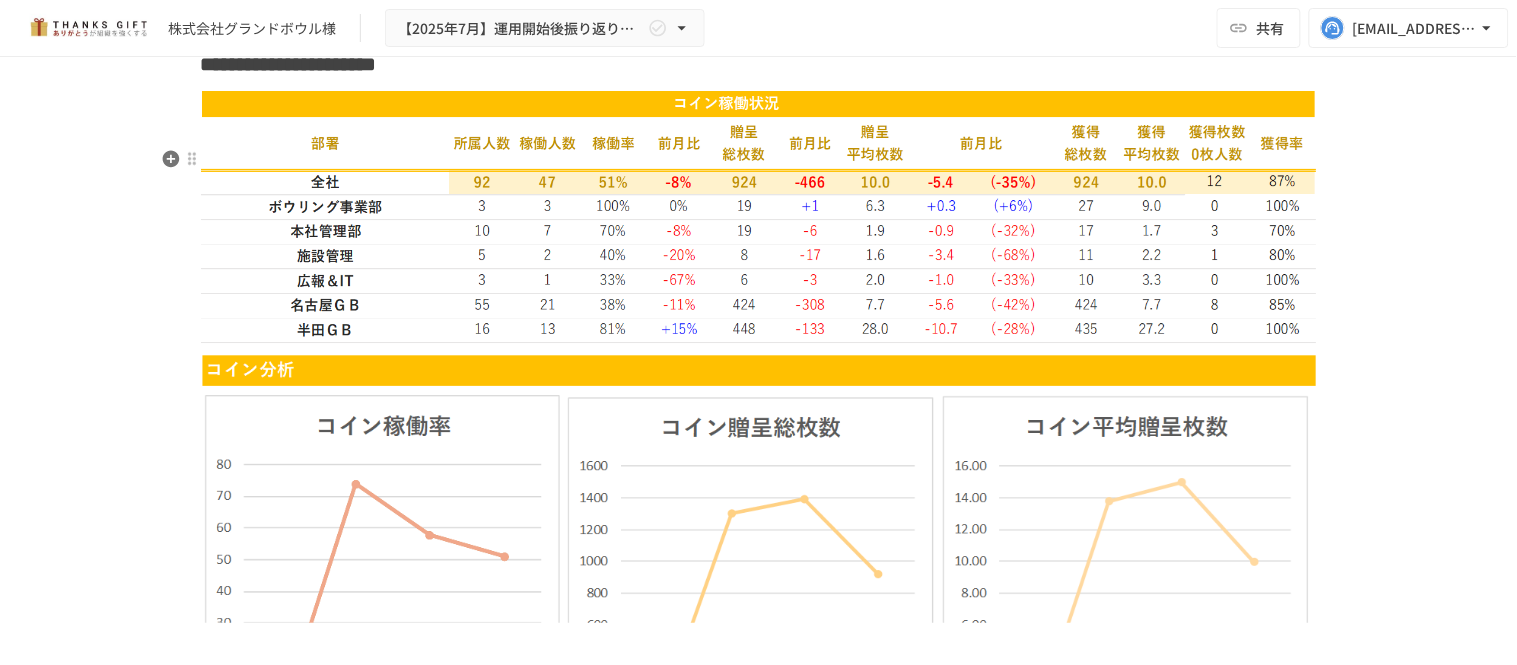 scroll, scrollTop: 4333, scrollLeft: 0, axis: vertical 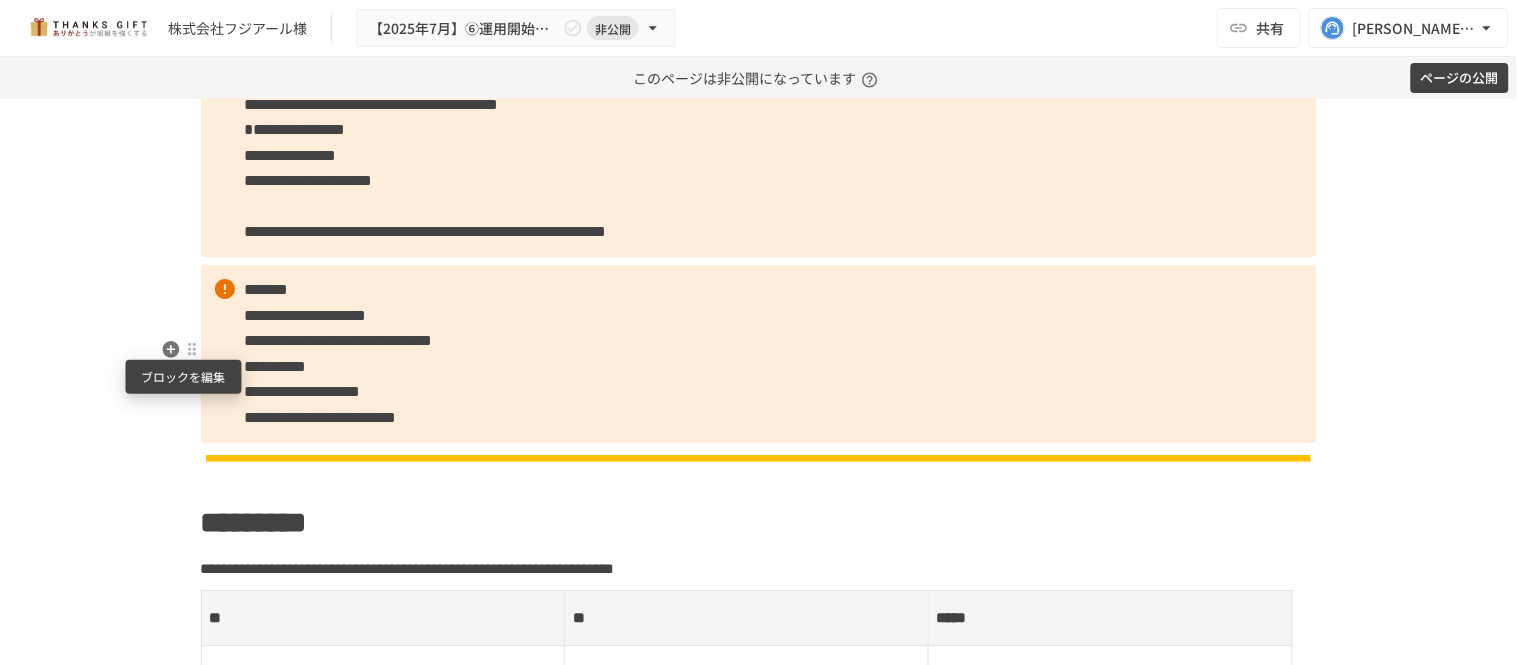 click at bounding box center (192, 349) 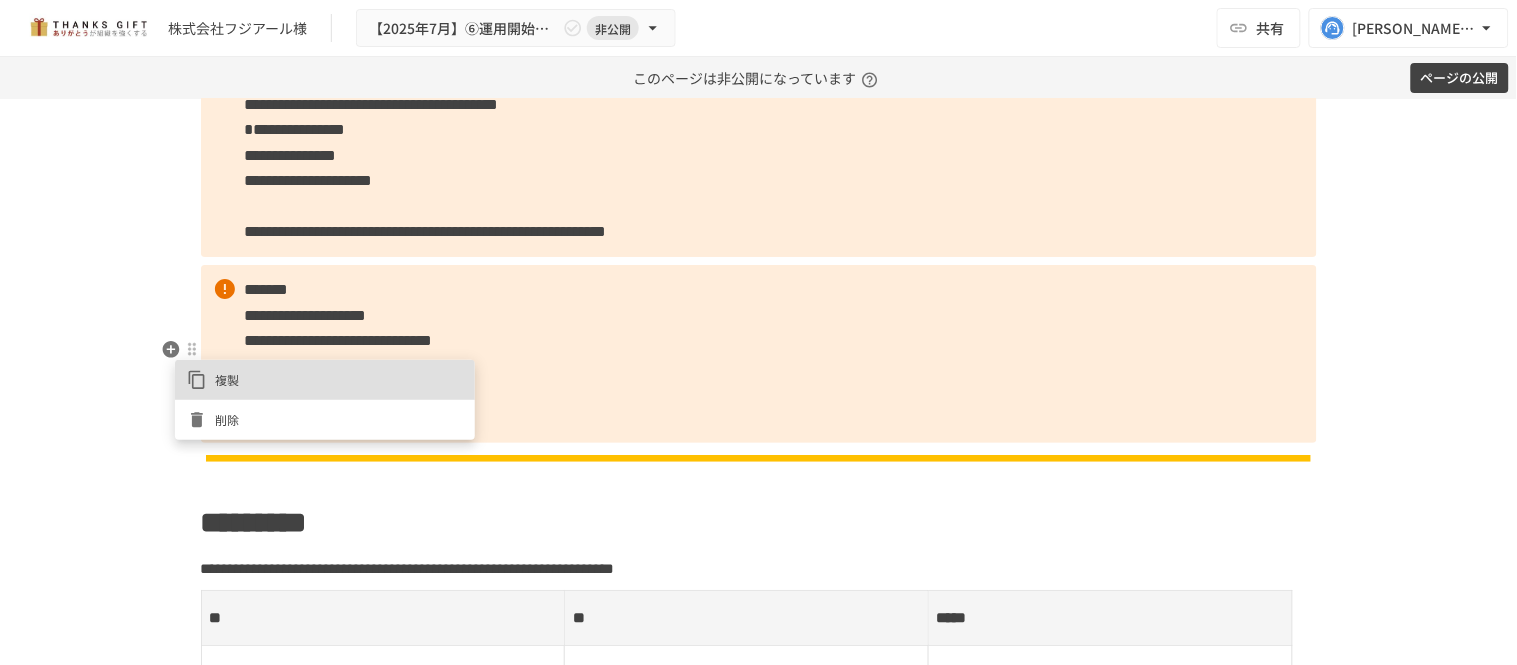 click on "削除" at bounding box center (339, 419) 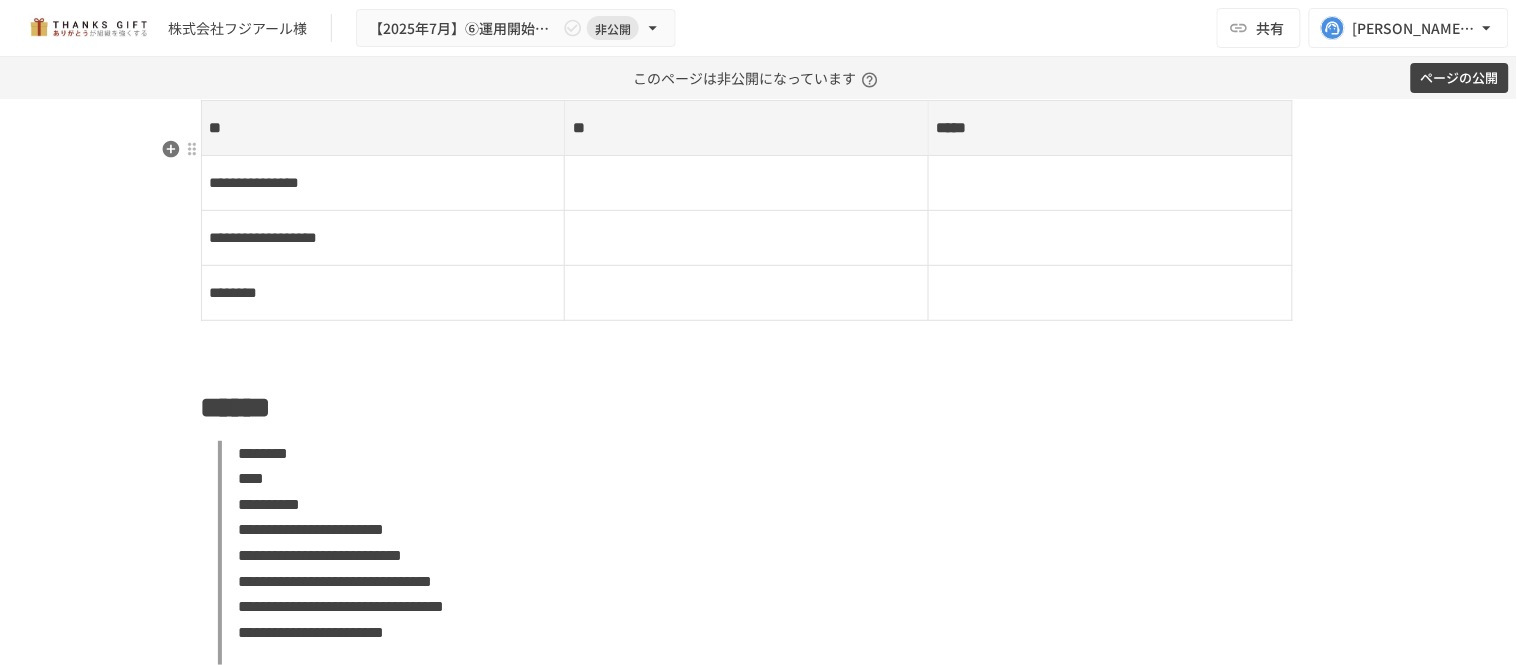 scroll, scrollTop: 2222, scrollLeft: 0, axis: vertical 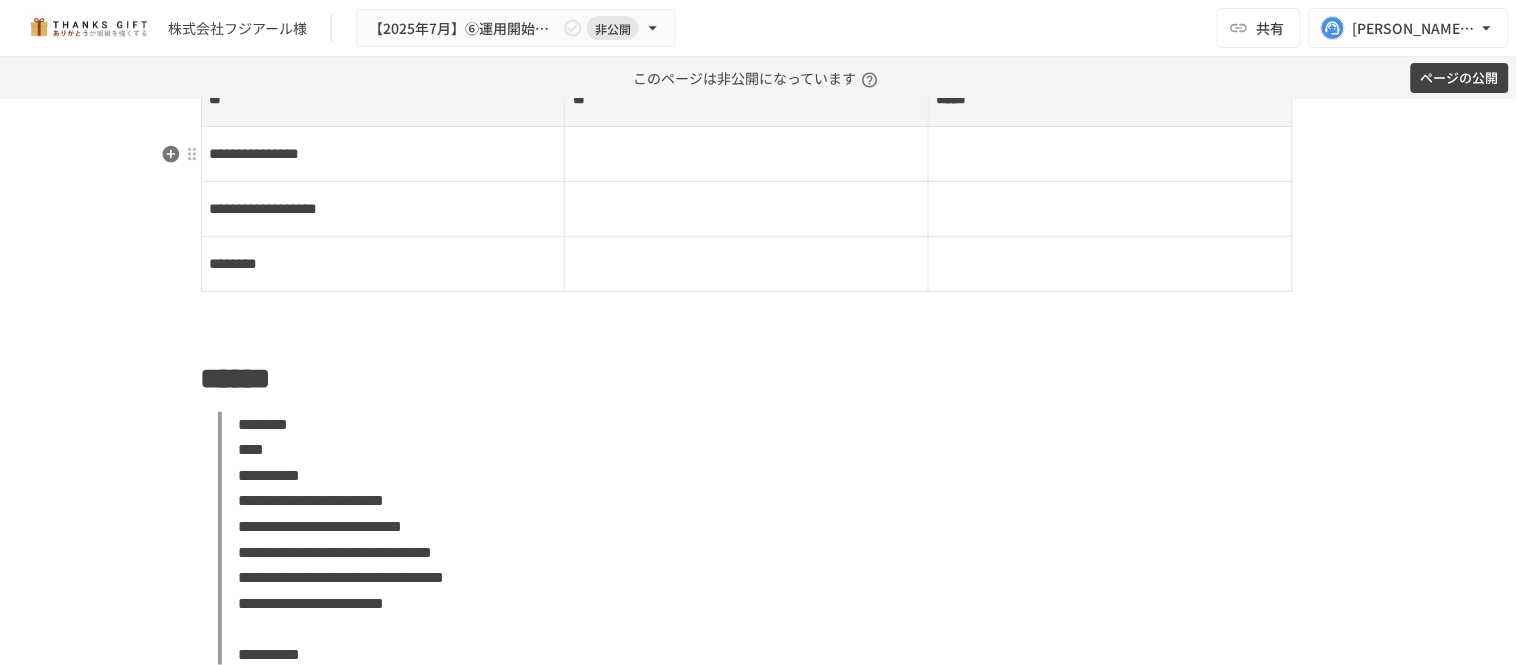click on "**********" at bounding box center [759, 4966] 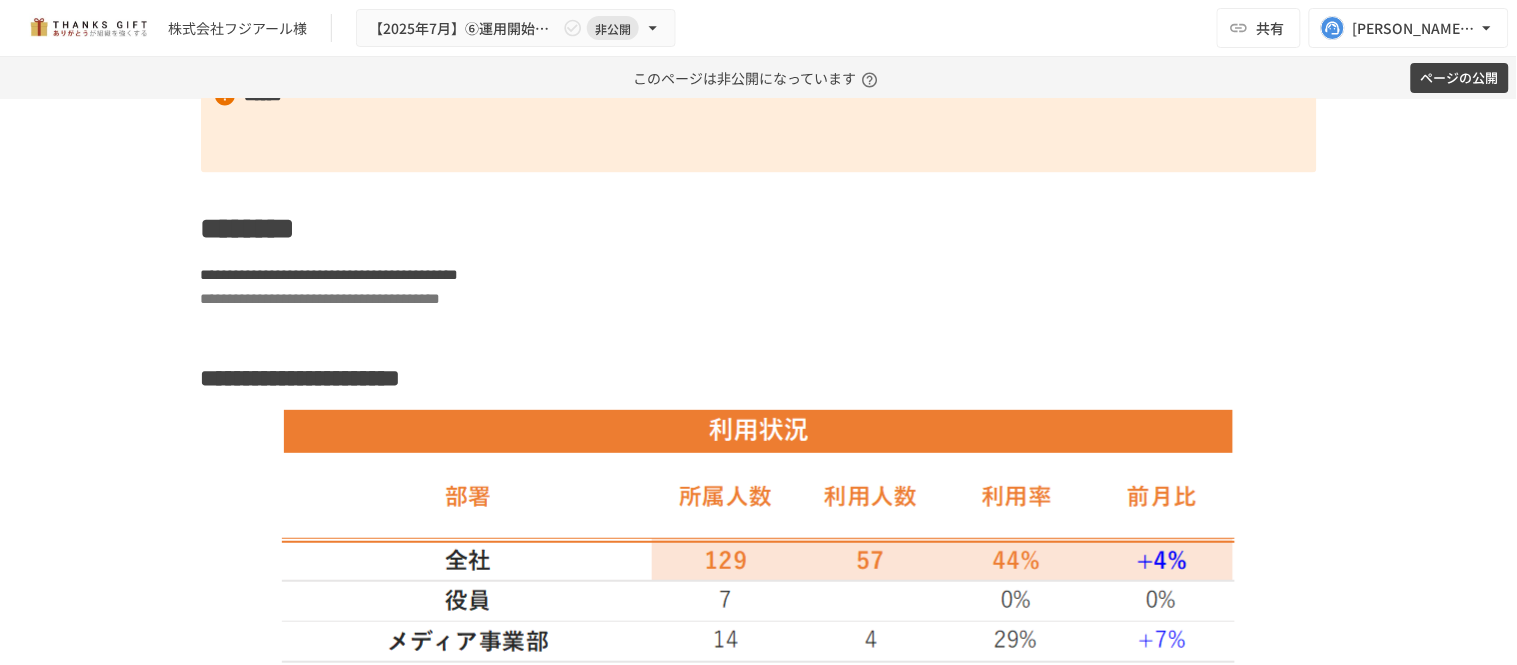 scroll, scrollTop: 3111, scrollLeft: 0, axis: vertical 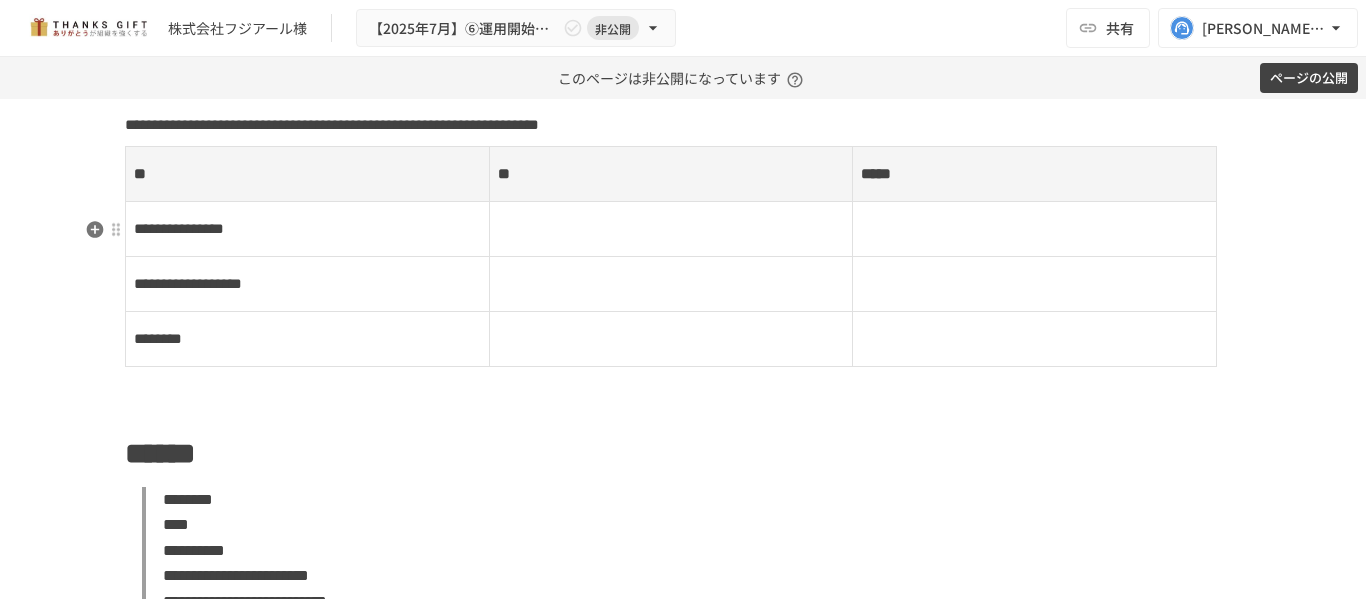 click on "**********" at bounding box center [307, 229] 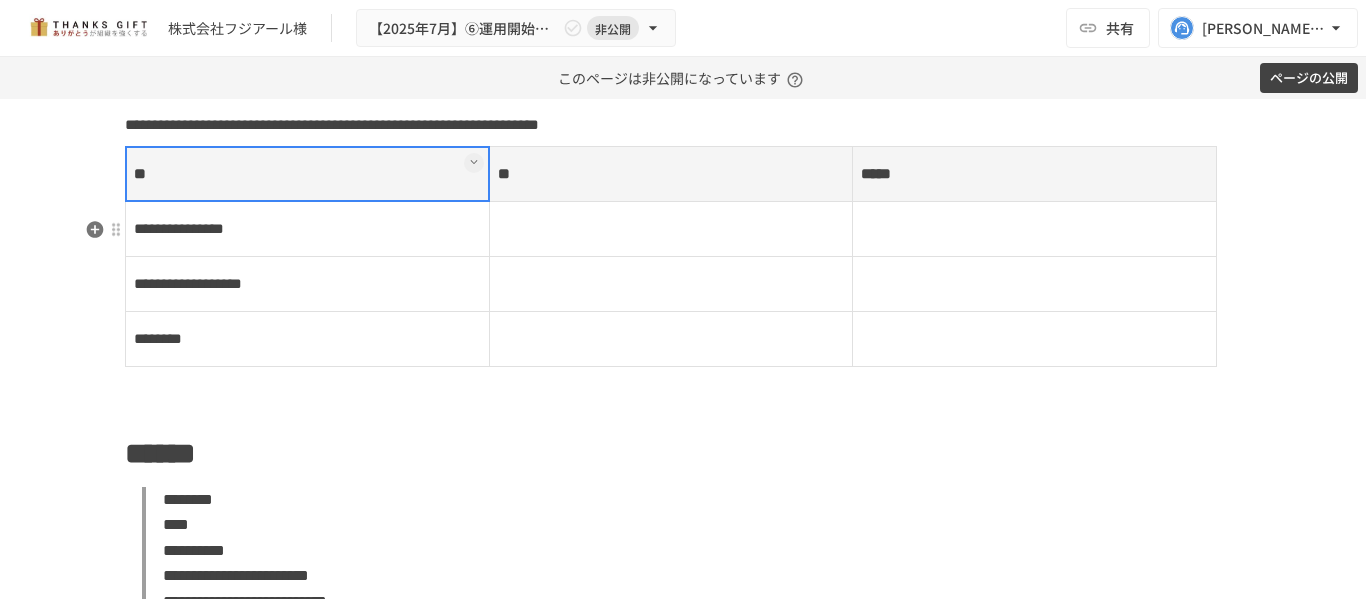 click on "**********" at bounding box center [308, 283] 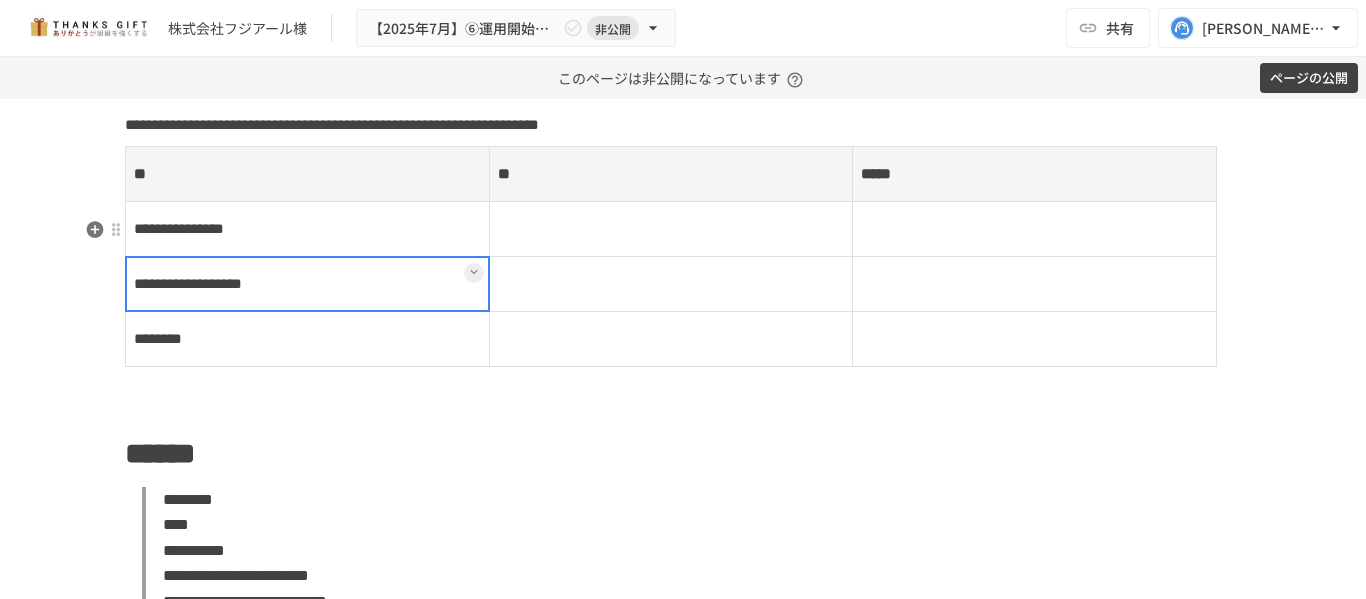 click on "********" at bounding box center (308, 338) 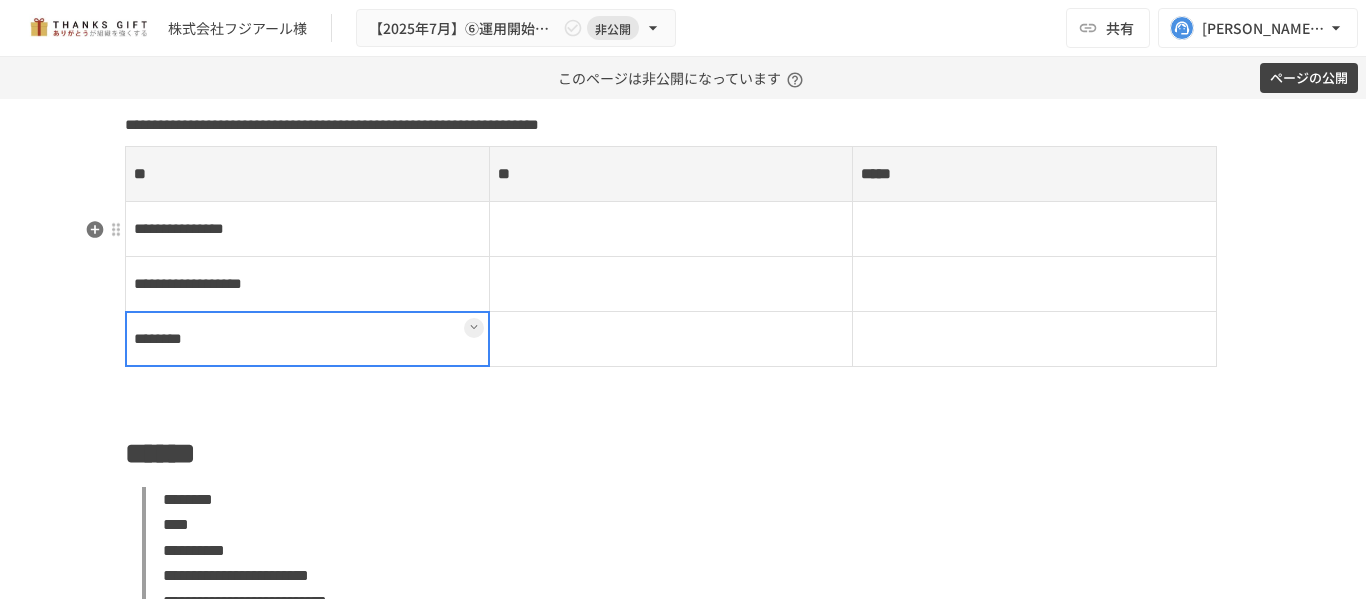 click on "**" at bounding box center (671, 173) 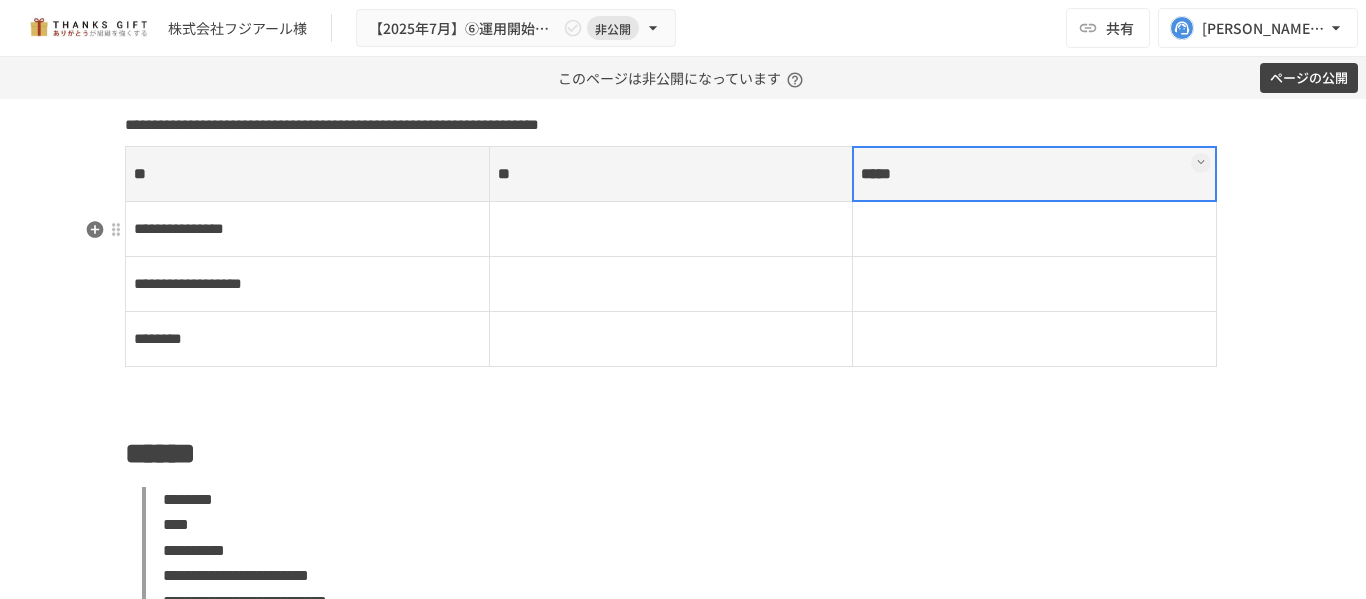 click on "*****" at bounding box center (1035, 173) 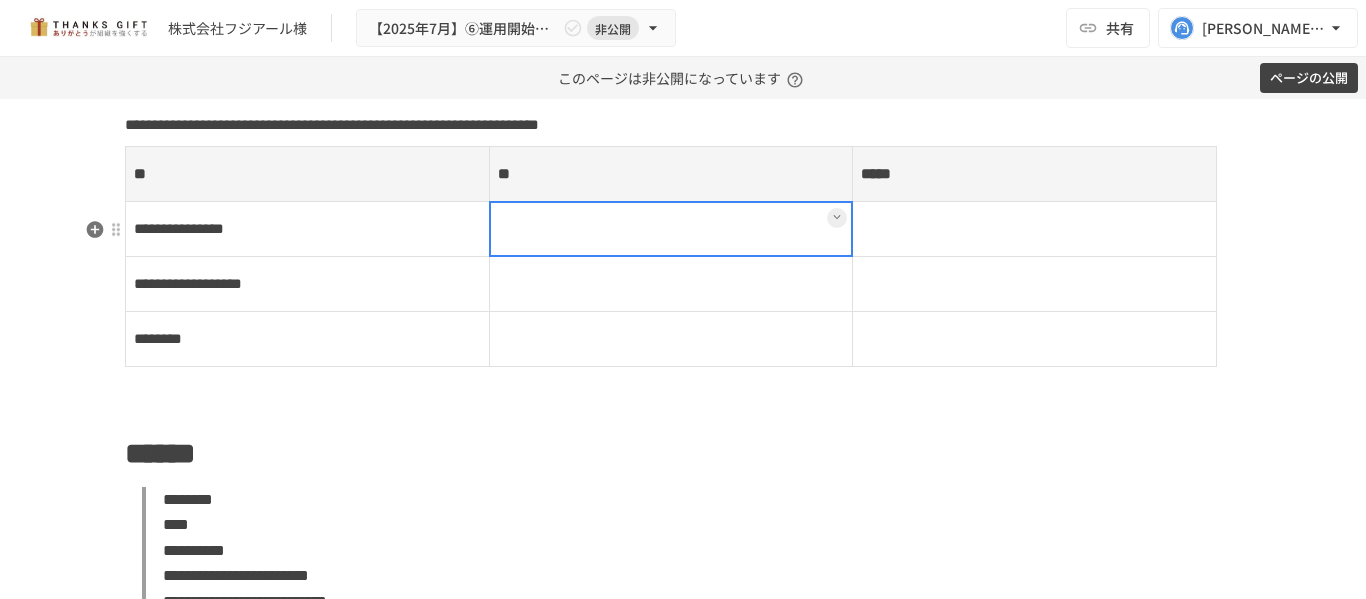 click at bounding box center [671, 229] 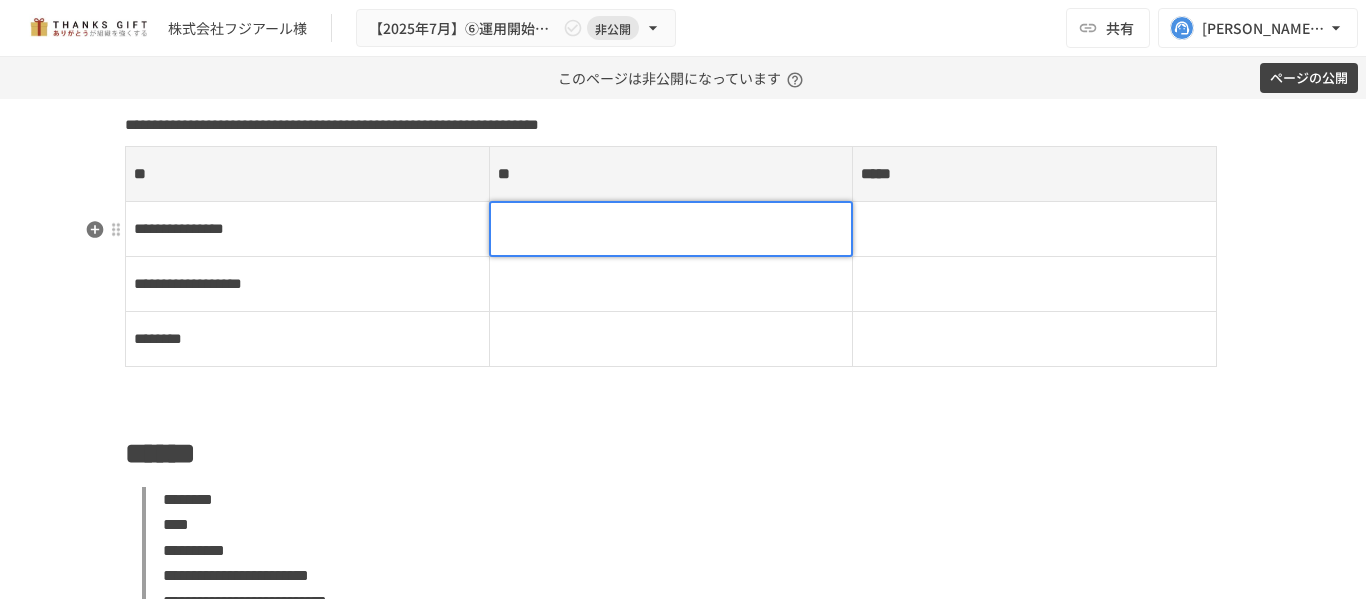 click at bounding box center [671, 229] 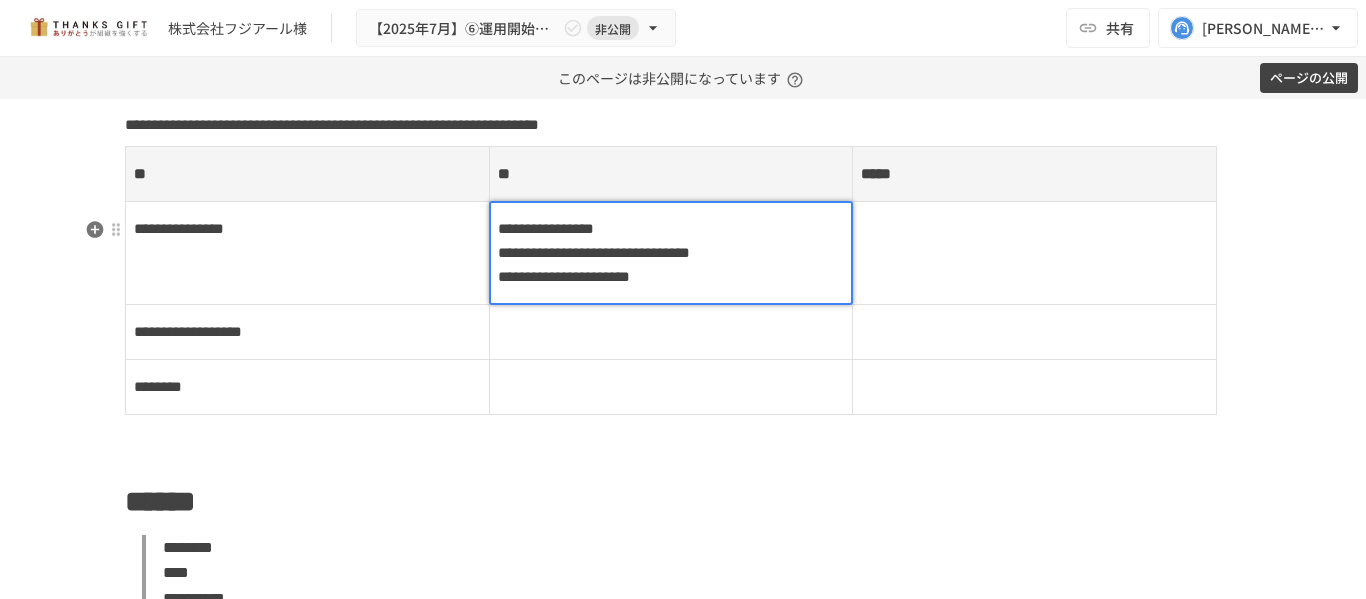 click at bounding box center (1035, 252) 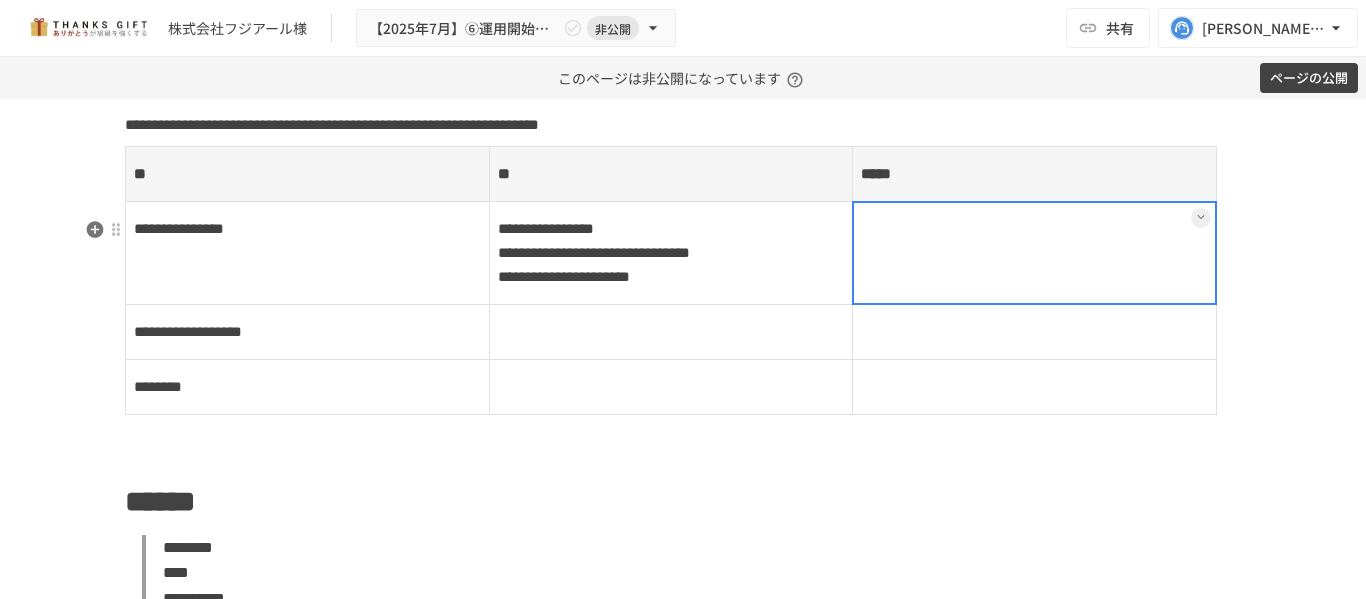 click on "**********" at bounding box center [671, 252] 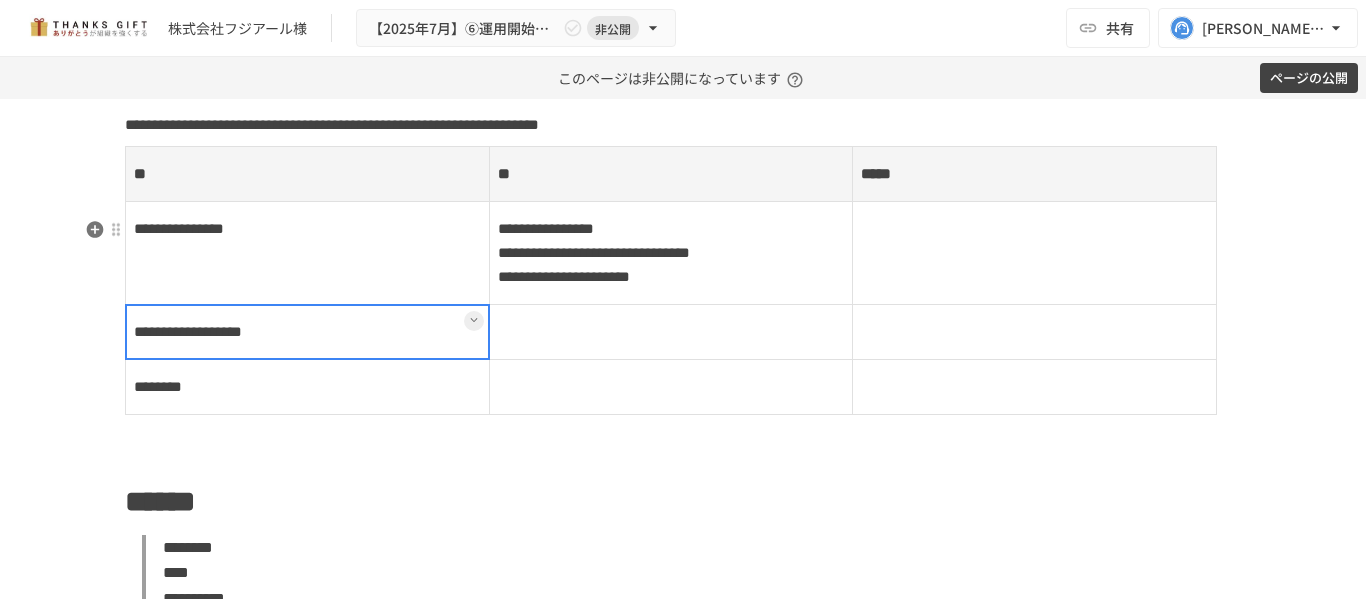 click on "**********" at bounding box center (308, 331) 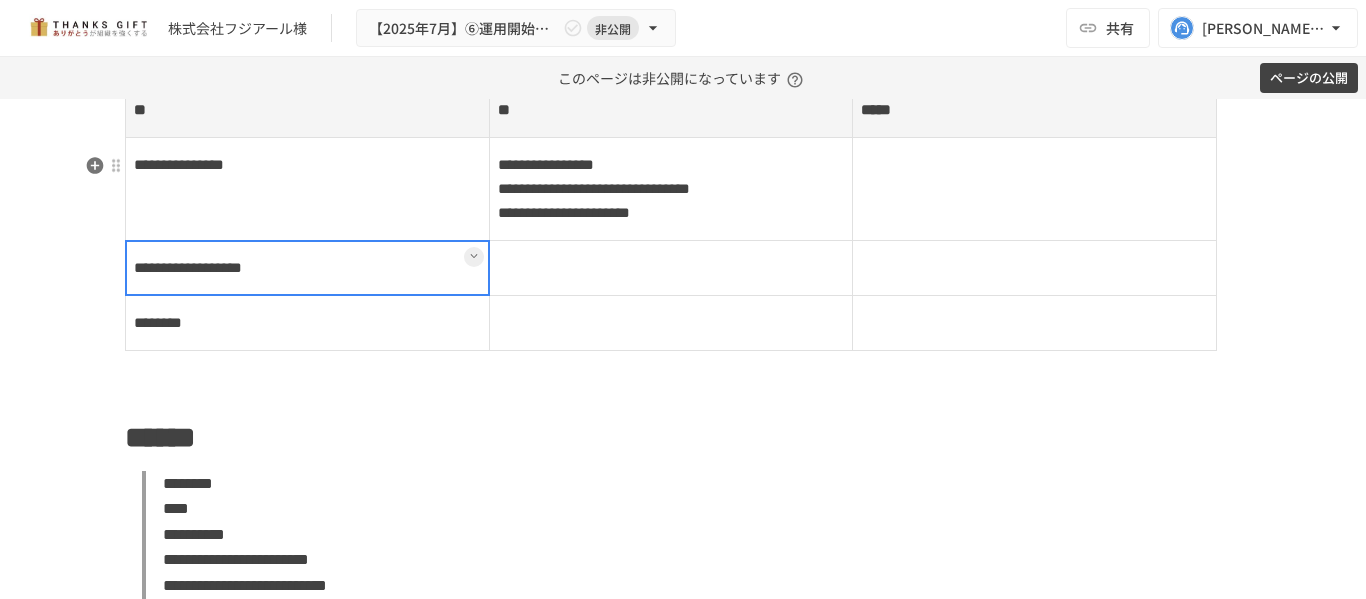 scroll, scrollTop: 2247, scrollLeft: 0, axis: vertical 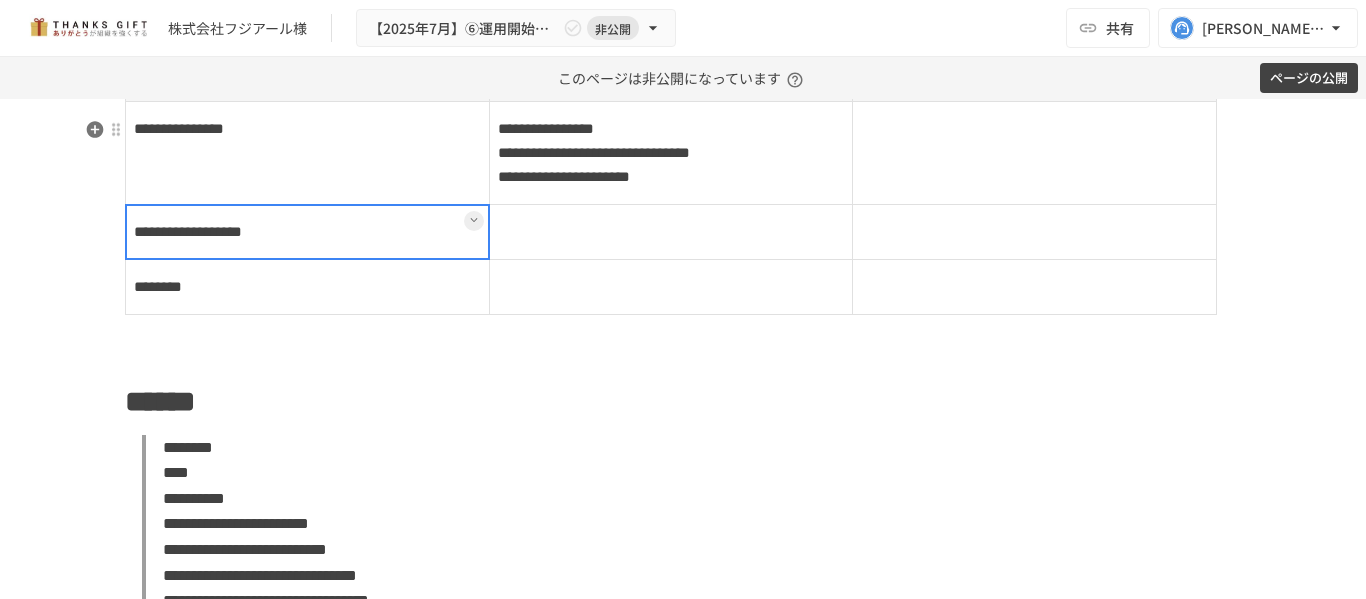 click at bounding box center (671, 231) 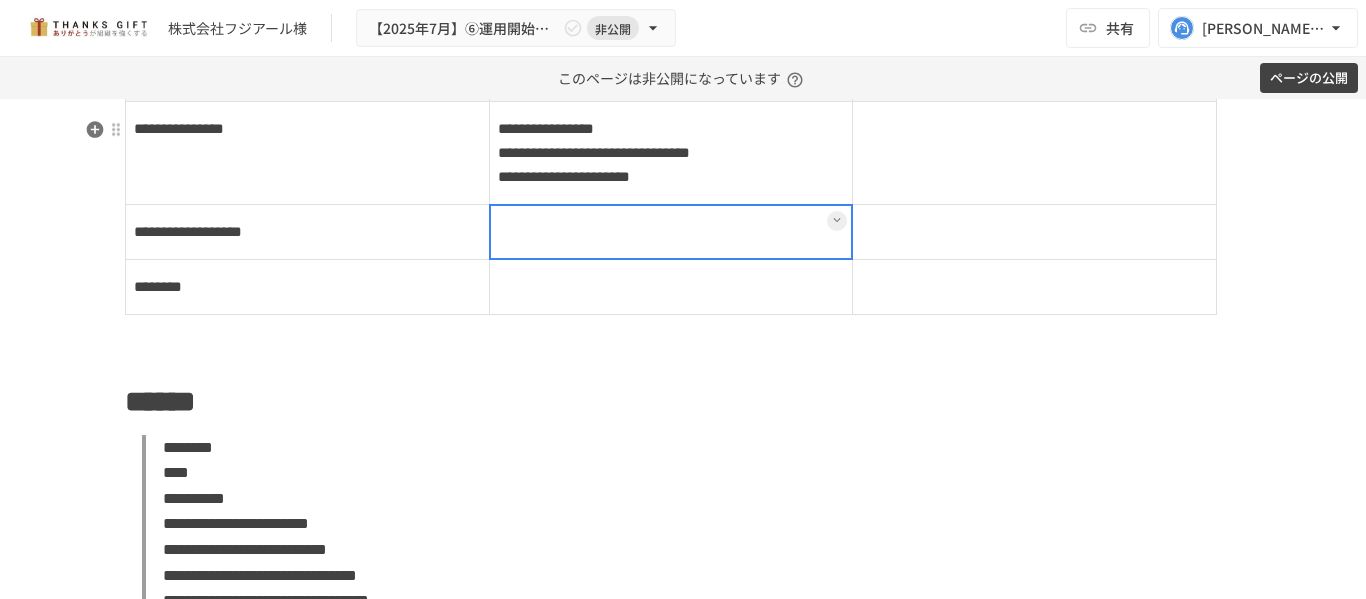 click at bounding box center (671, 232) 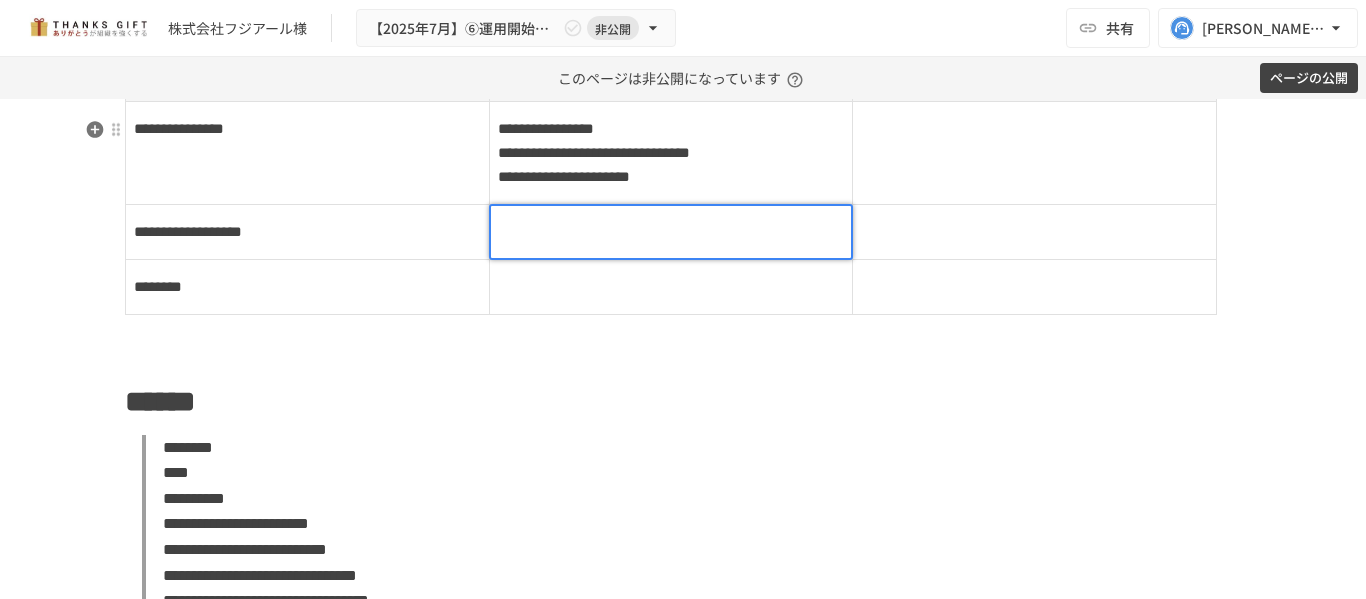 click at bounding box center (671, 232) 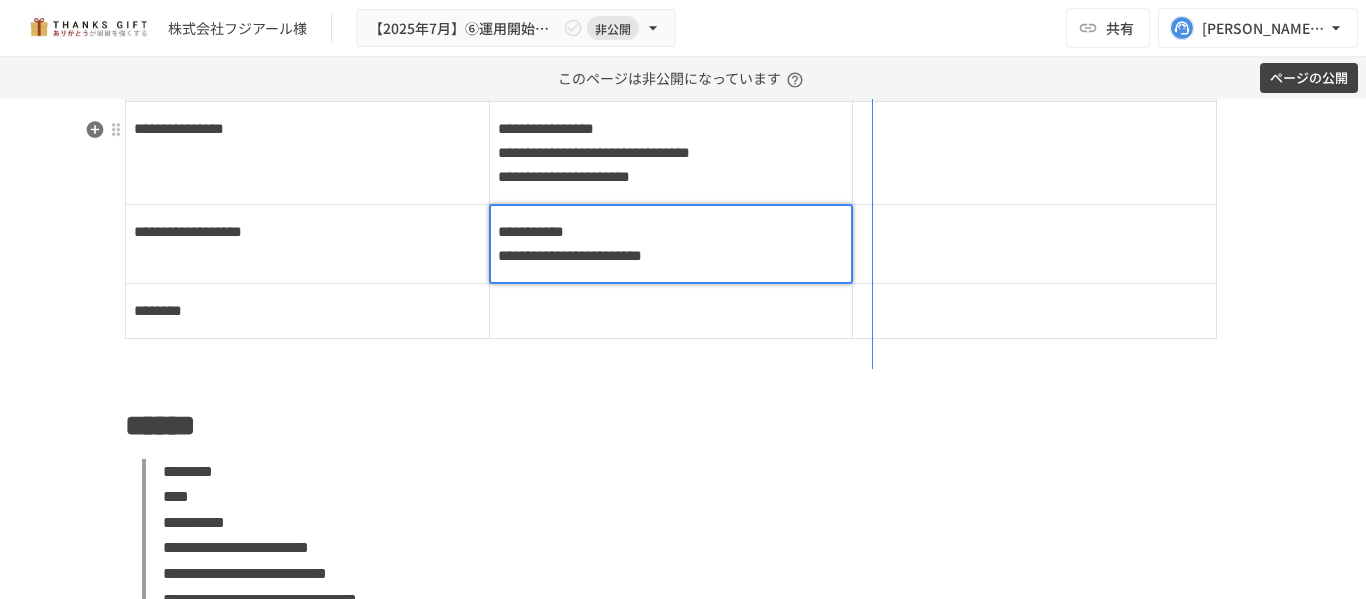 drag, startPoint x: 841, startPoint y: 152, endPoint x: 868, endPoint y: 147, distance: 27.45906 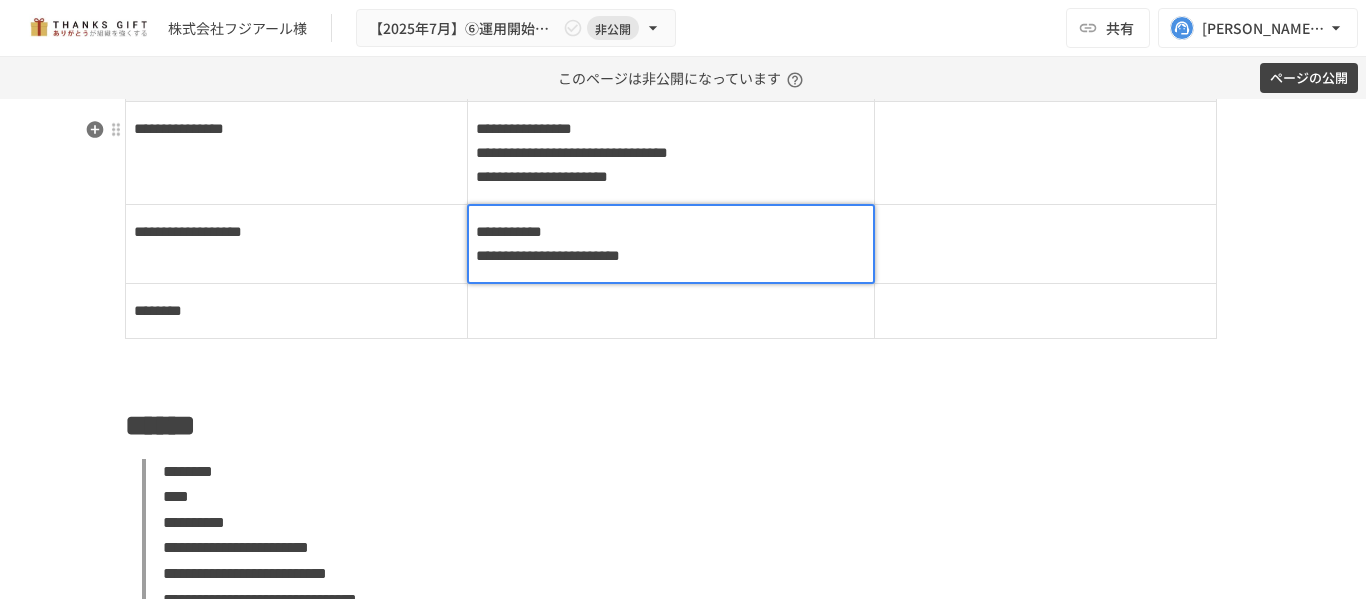 click on "**********" at bounding box center [671, 244] 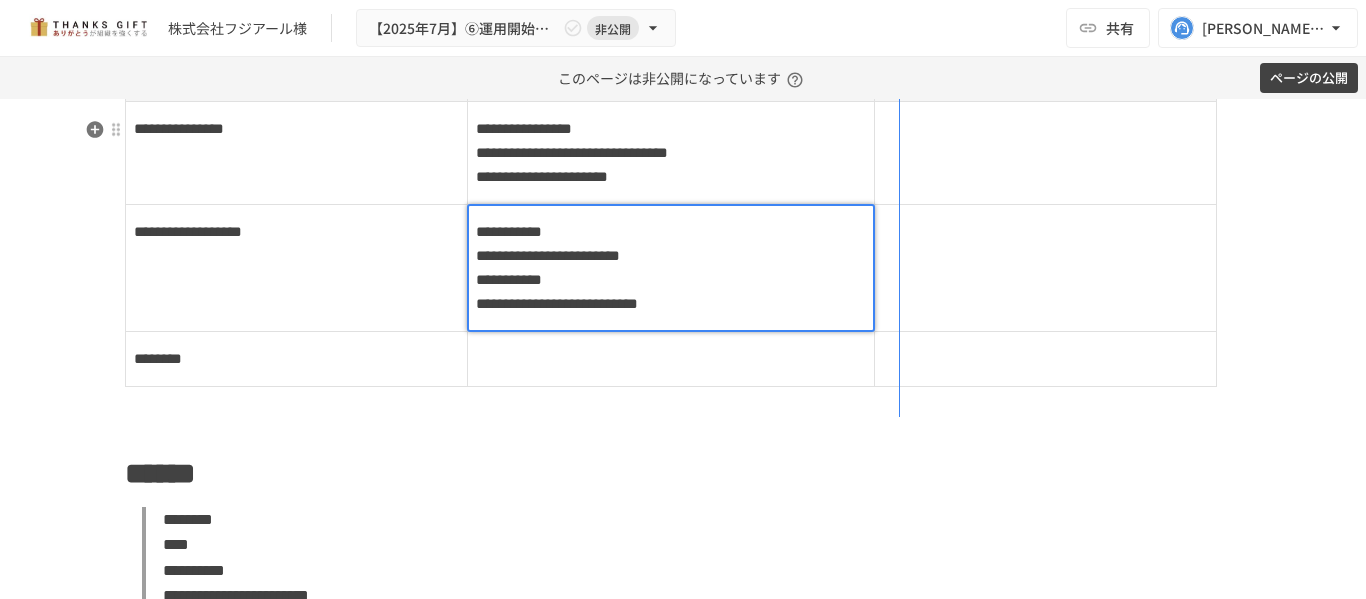 drag, startPoint x: 866, startPoint y: 150, endPoint x: 891, endPoint y: 143, distance: 25.96151 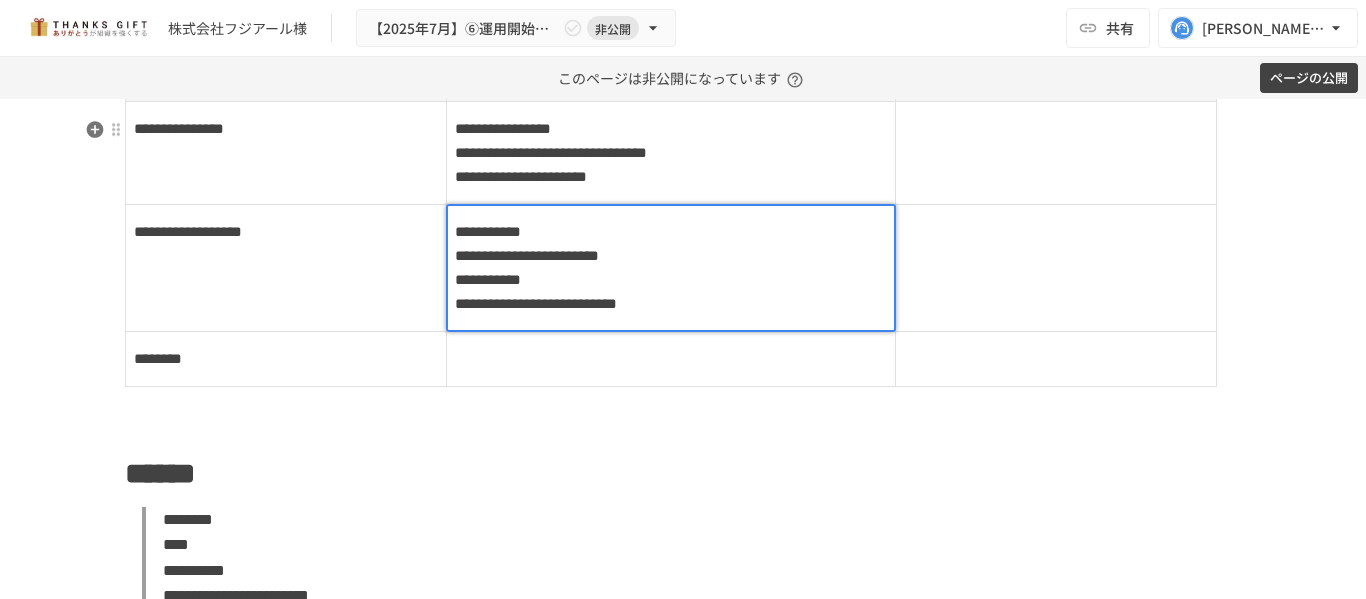 click on "**********" at bounding box center [671, 268] 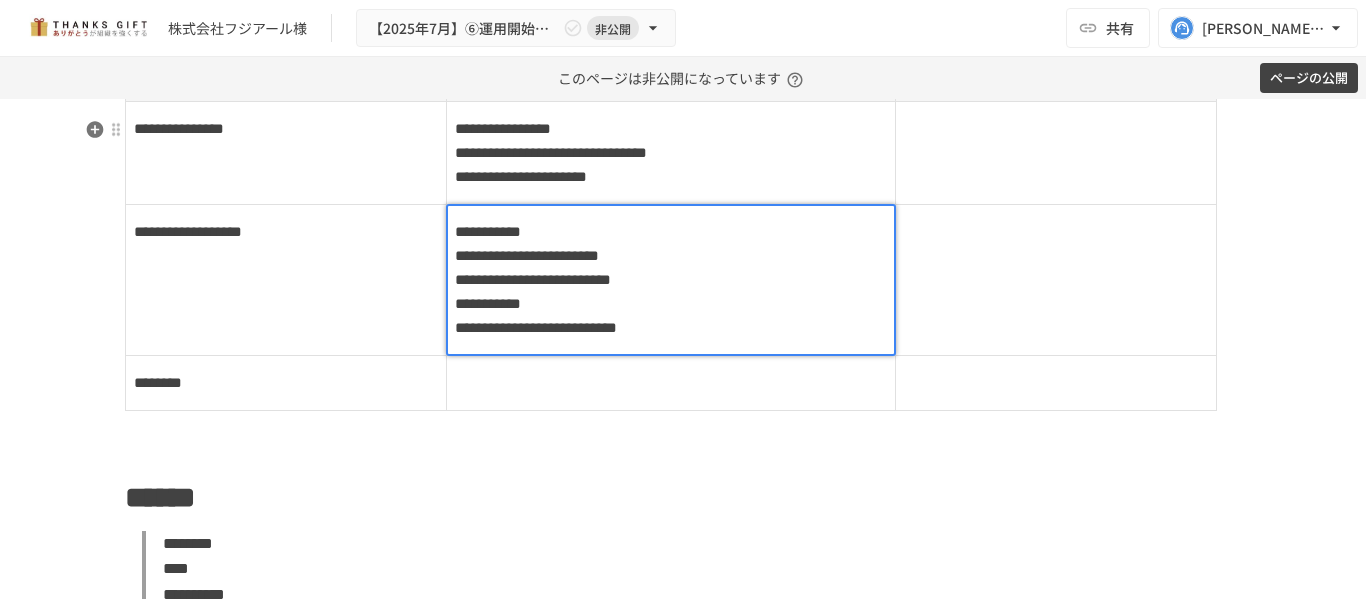 click at bounding box center (1056, 279) 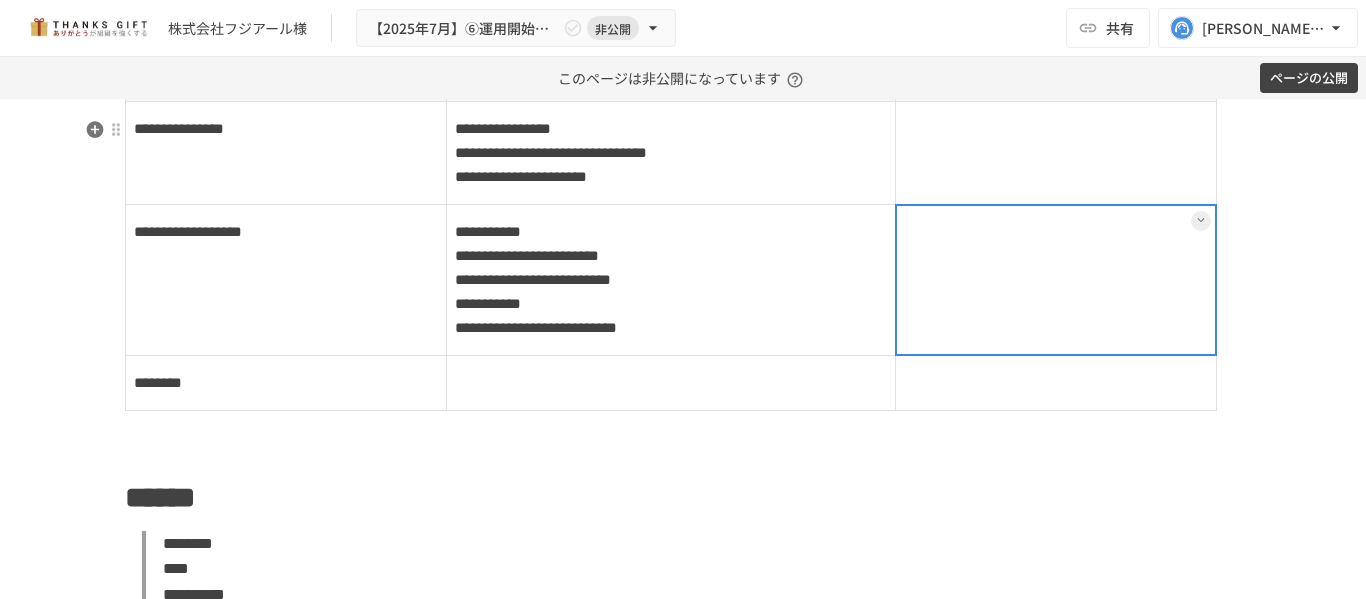 click on "**********" at bounding box center [671, 279] 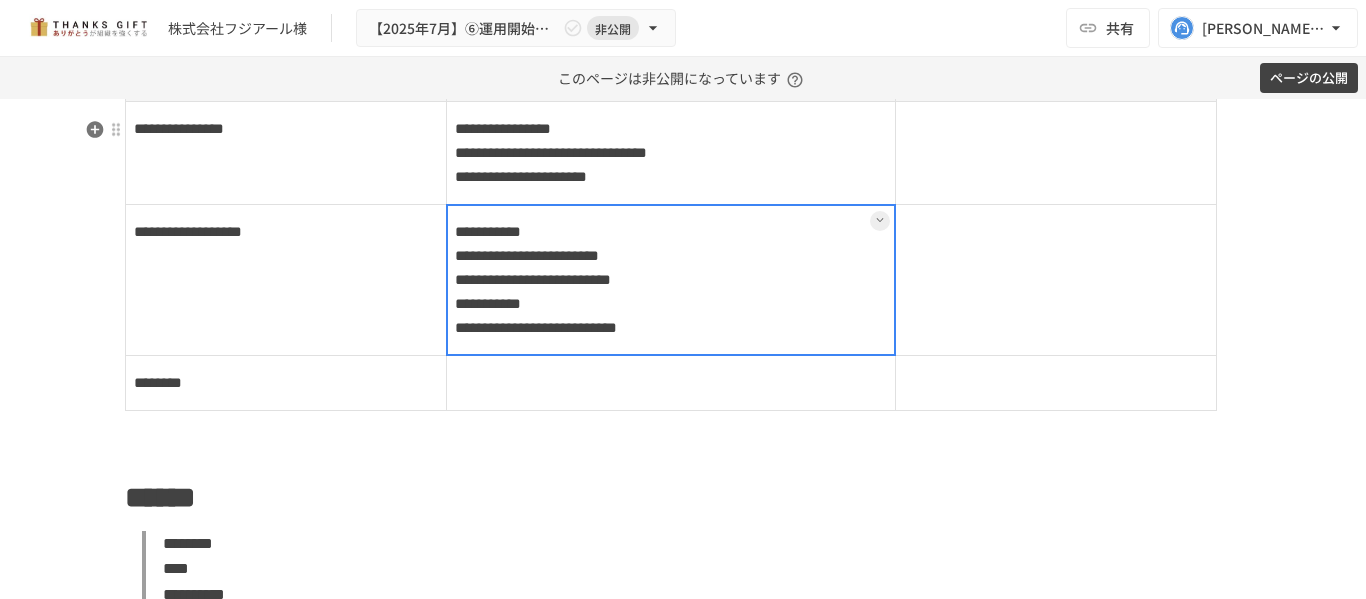 click at bounding box center [671, 280] 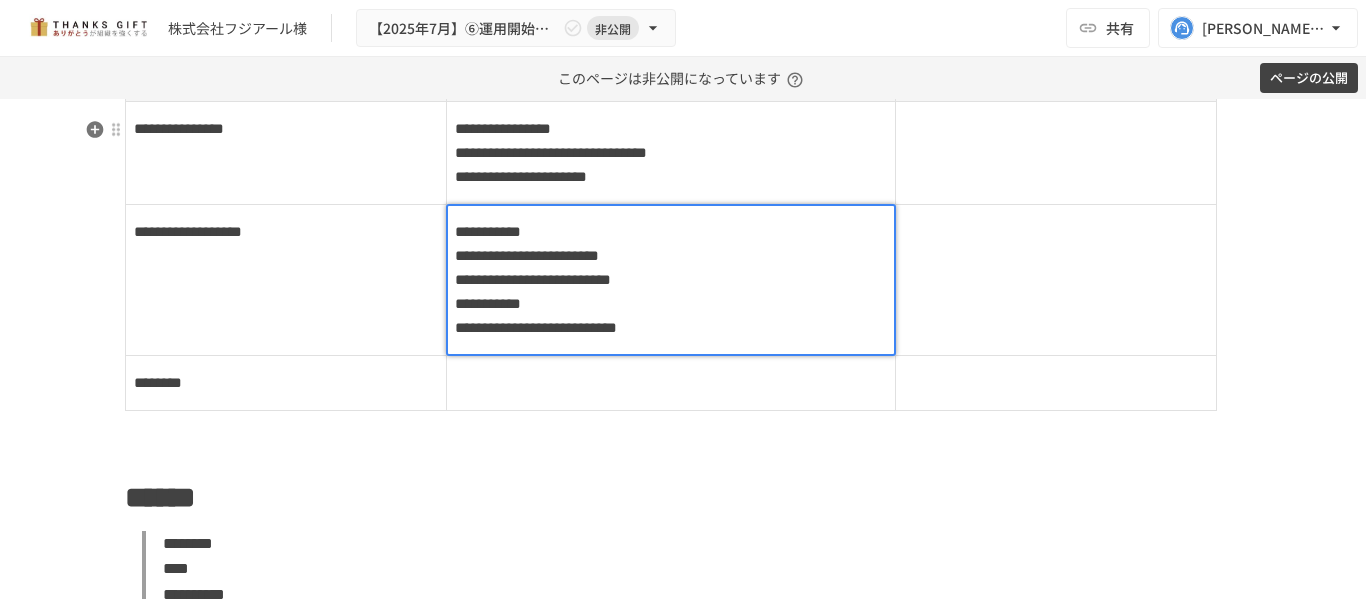drag, startPoint x: 846, startPoint y: 367, endPoint x: 845, endPoint y: 379, distance: 12.0415945 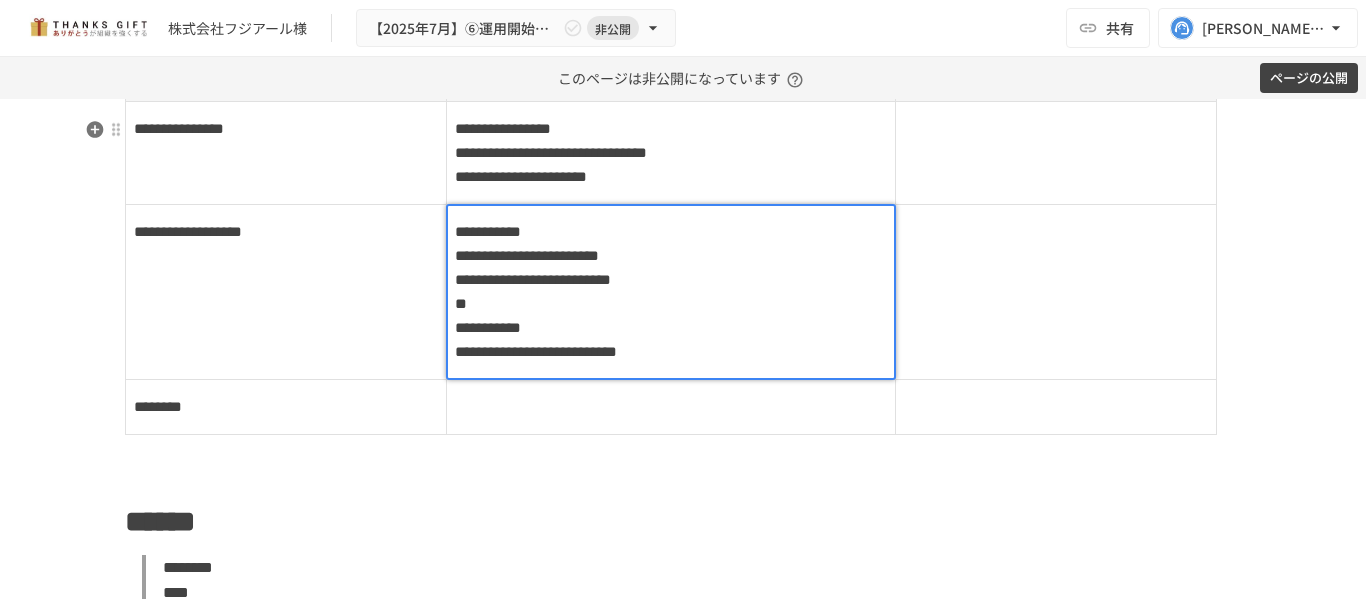 type 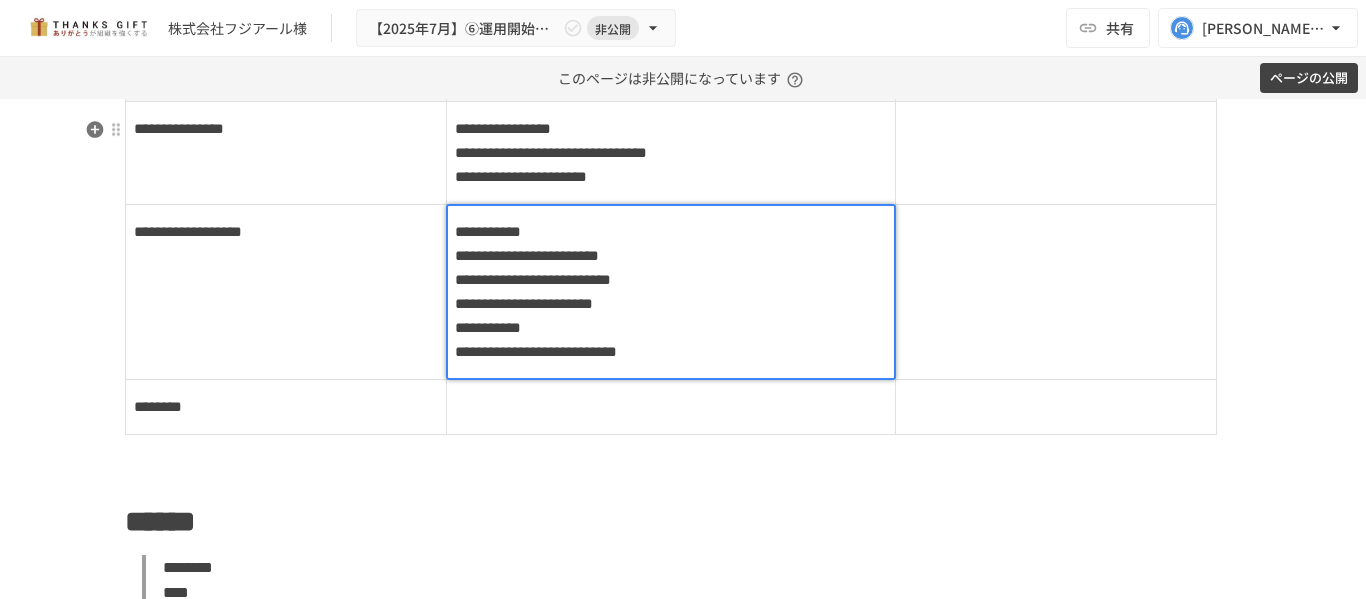 click at bounding box center (1056, 291) 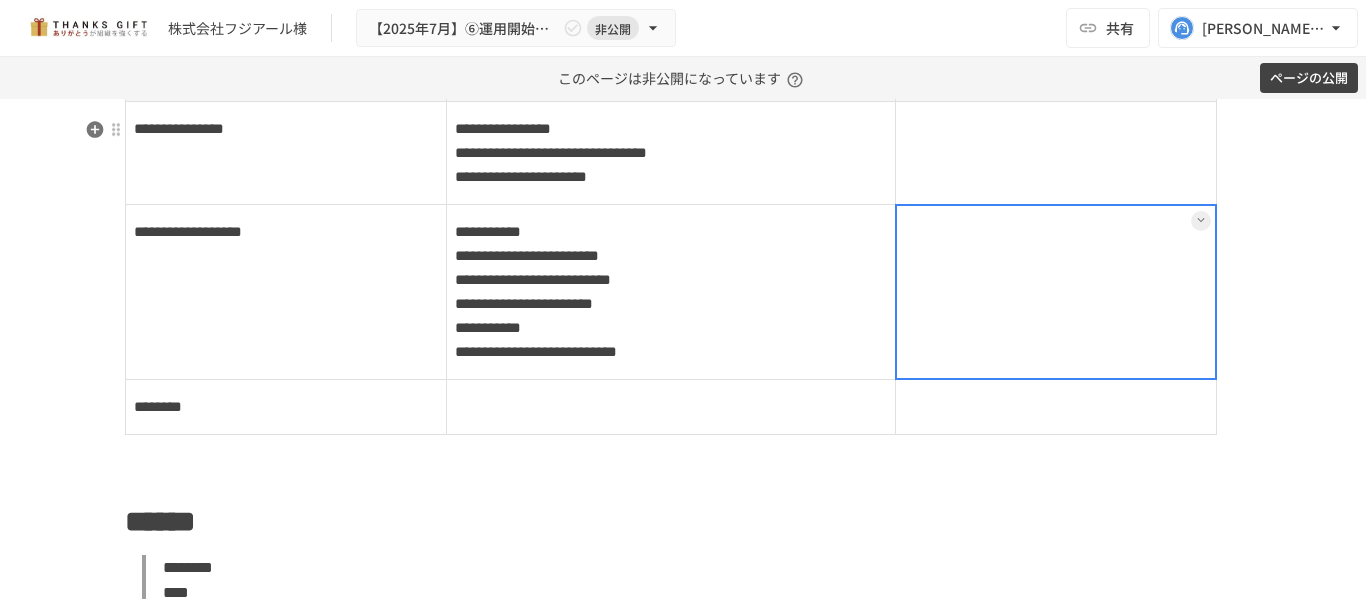 scroll, scrollTop: 2347, scrollLeft: 0, axis: vertical 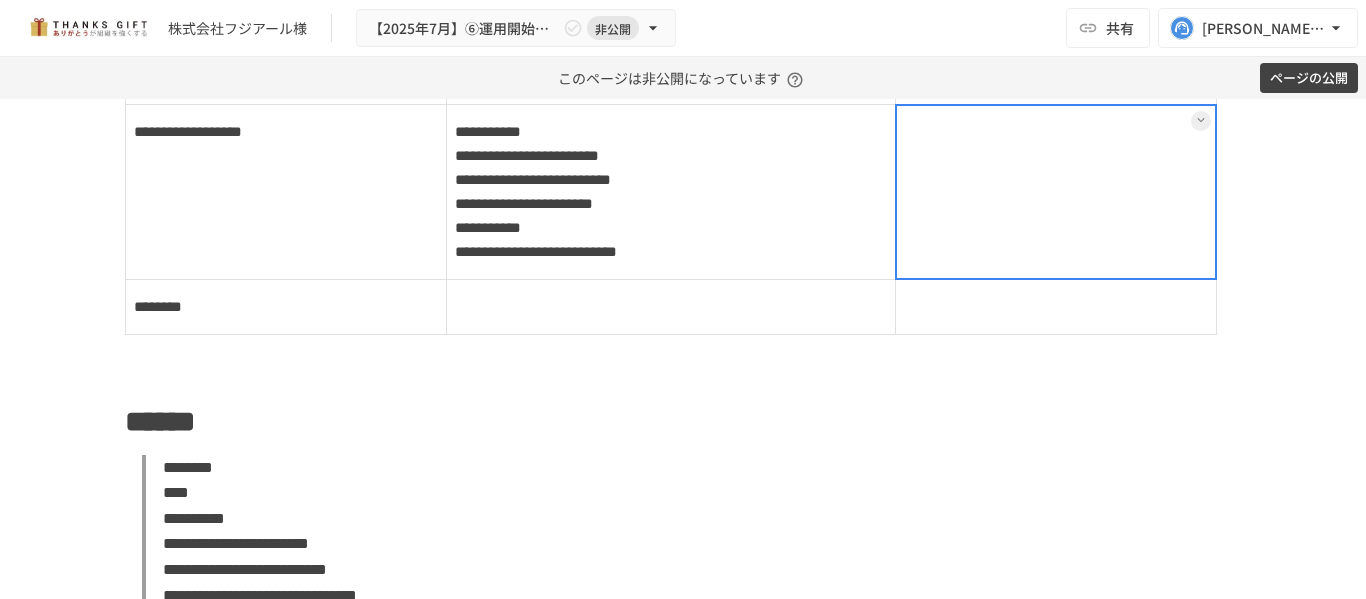 click on "**********" at bounding box center [671, 191] 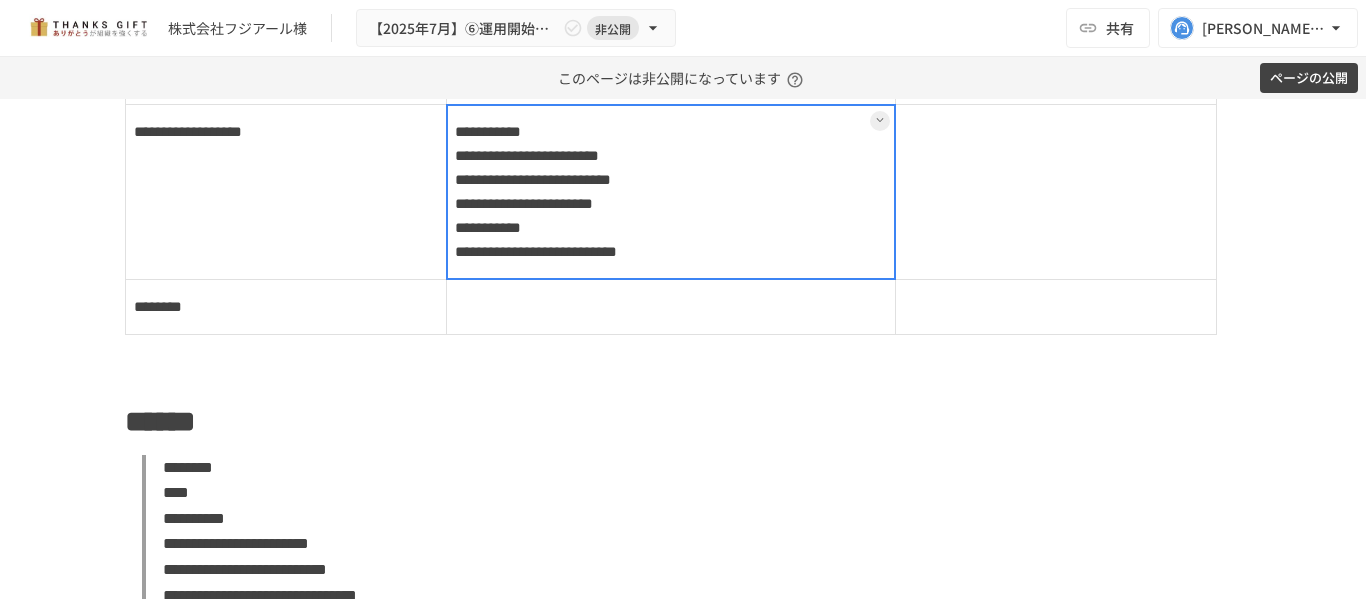 click at bounding box center [671, 192] 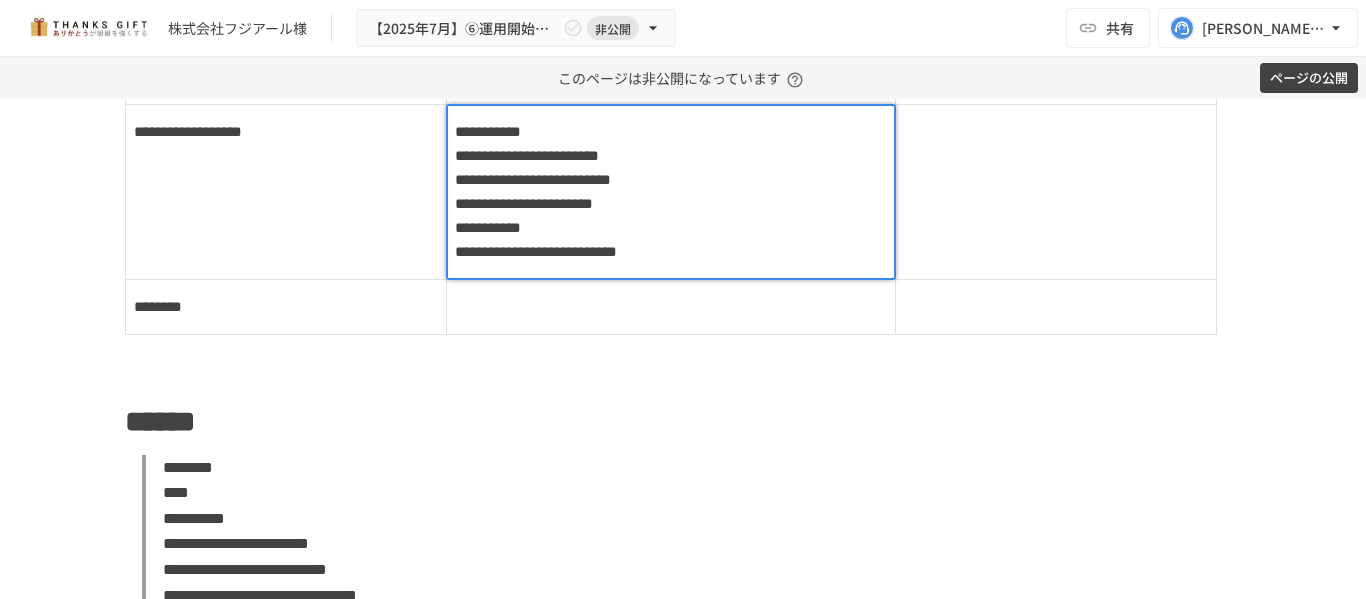 click on "**********" at bounding box center (671, 192) 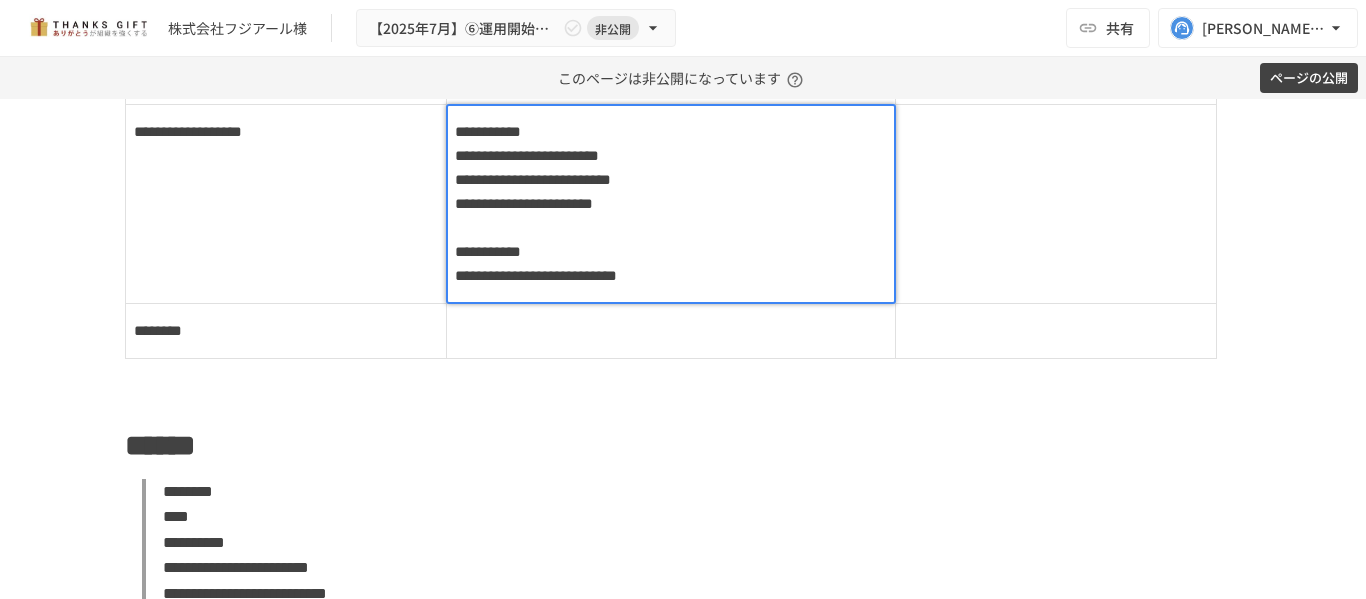 type 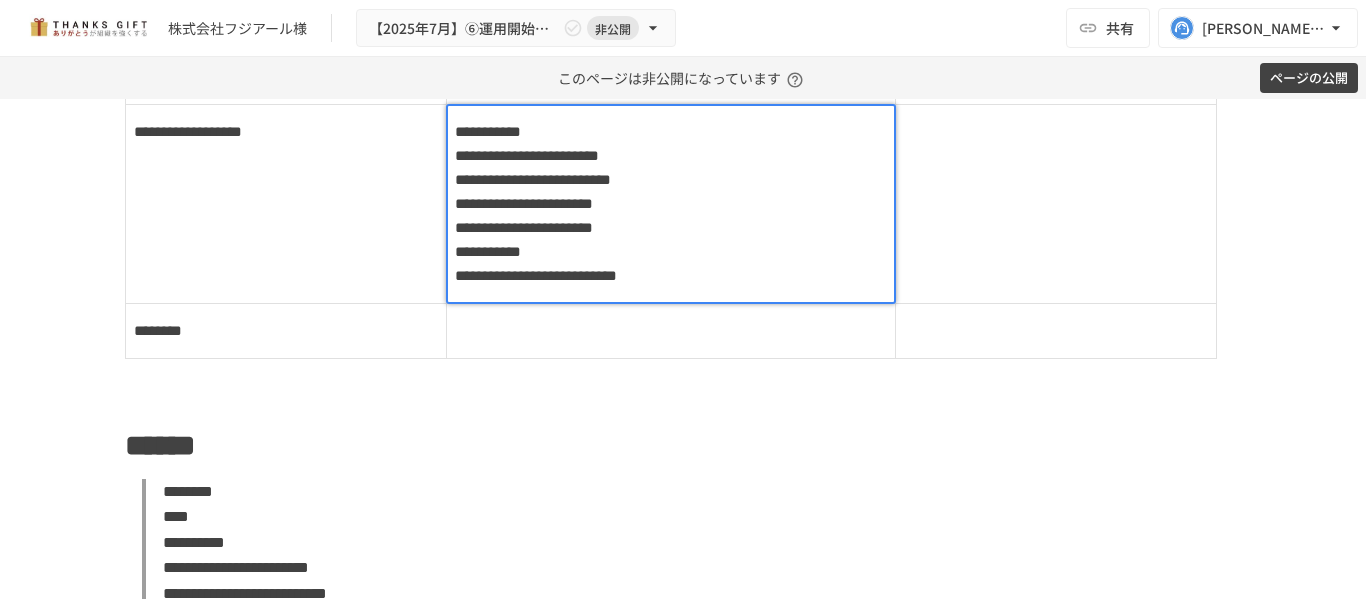 click at bounding box center (1056, 203) 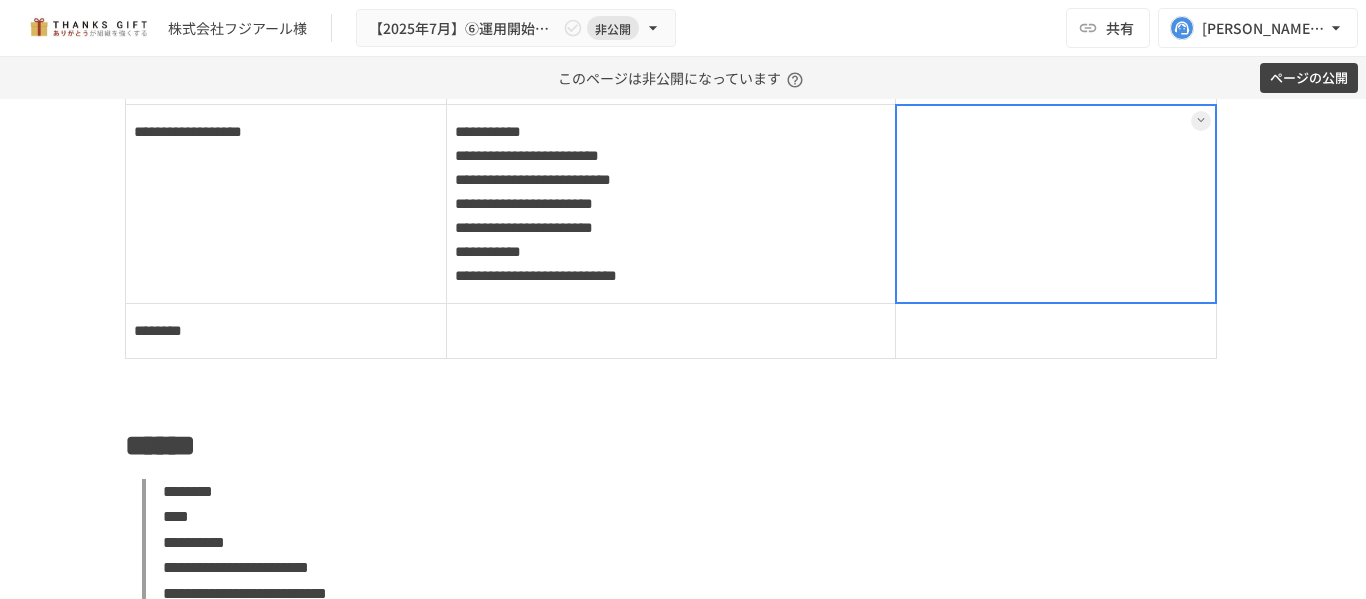 click at bounding box center (1056, 204) 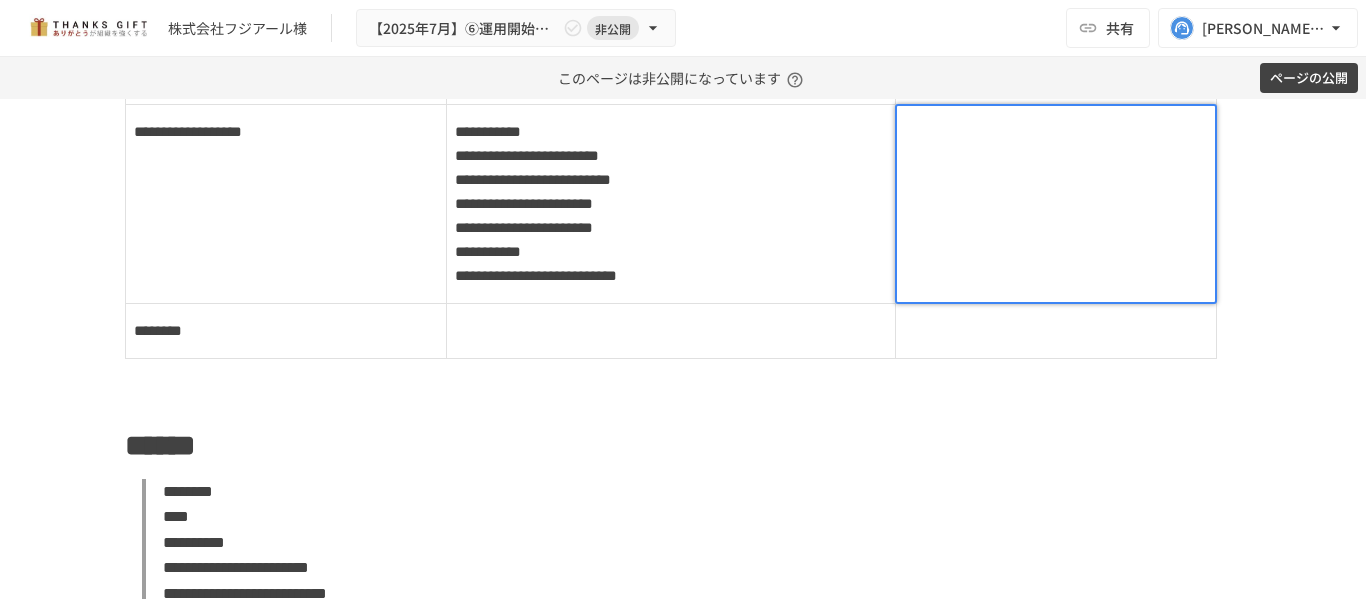 click on "**********" at bounding box center (671, 203) 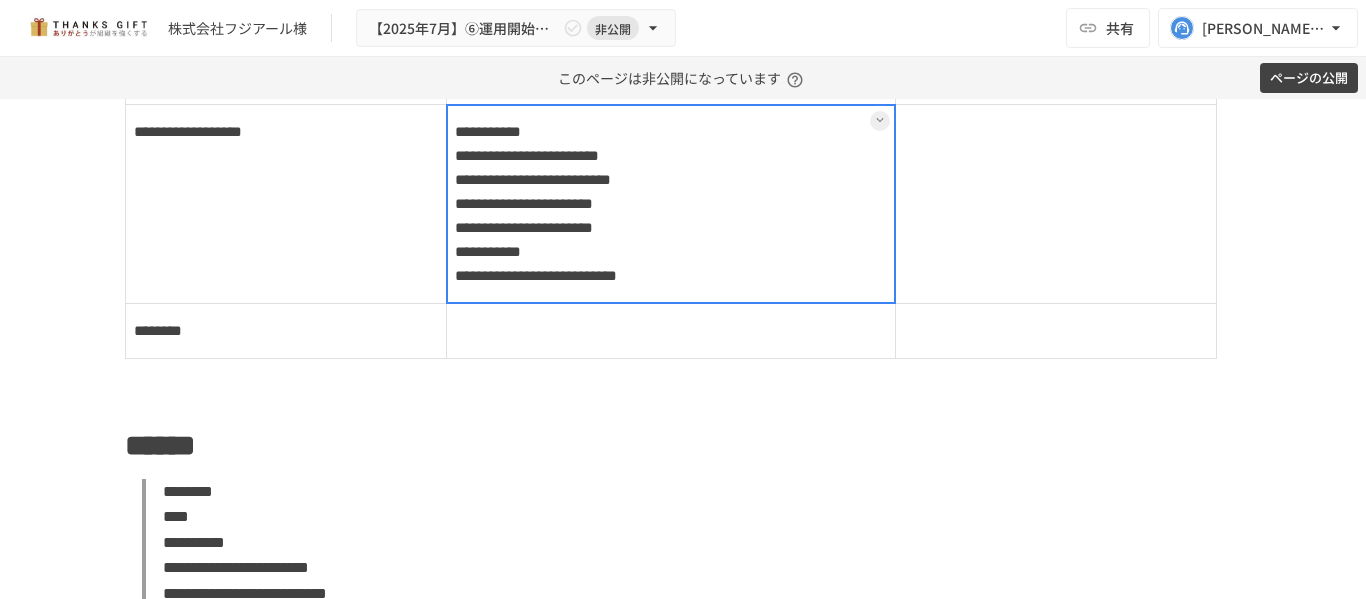 click at bounding box center (671, 204) 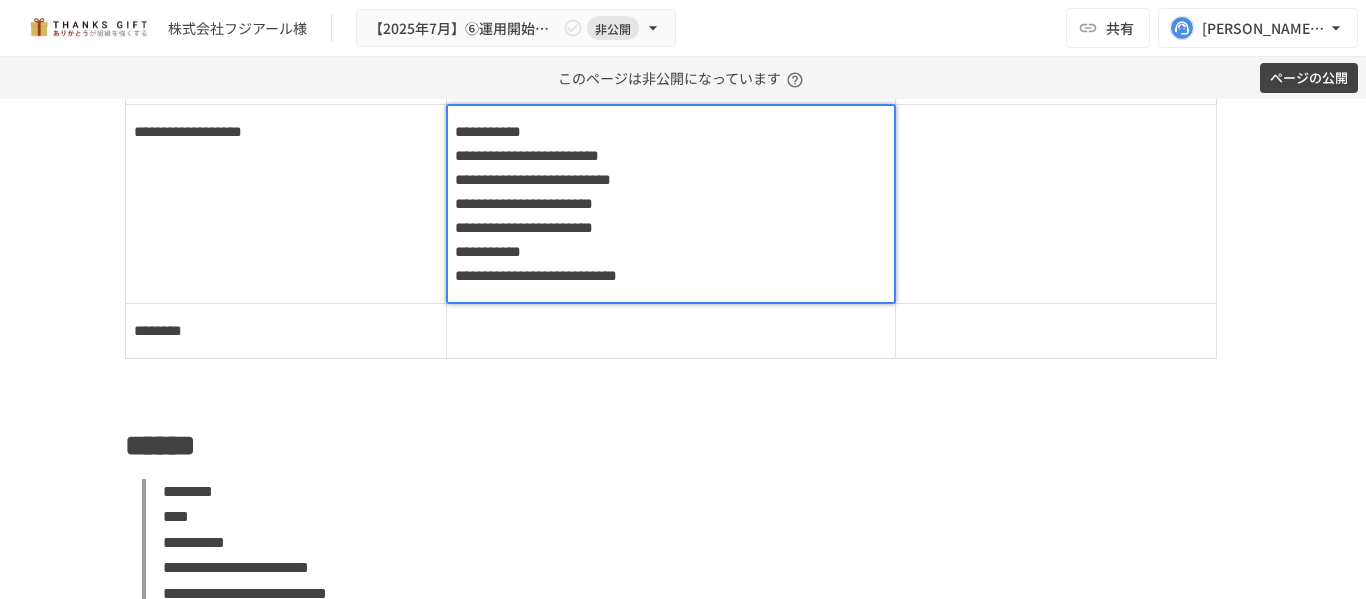 click on "**********" at bounding box center (671, 204) 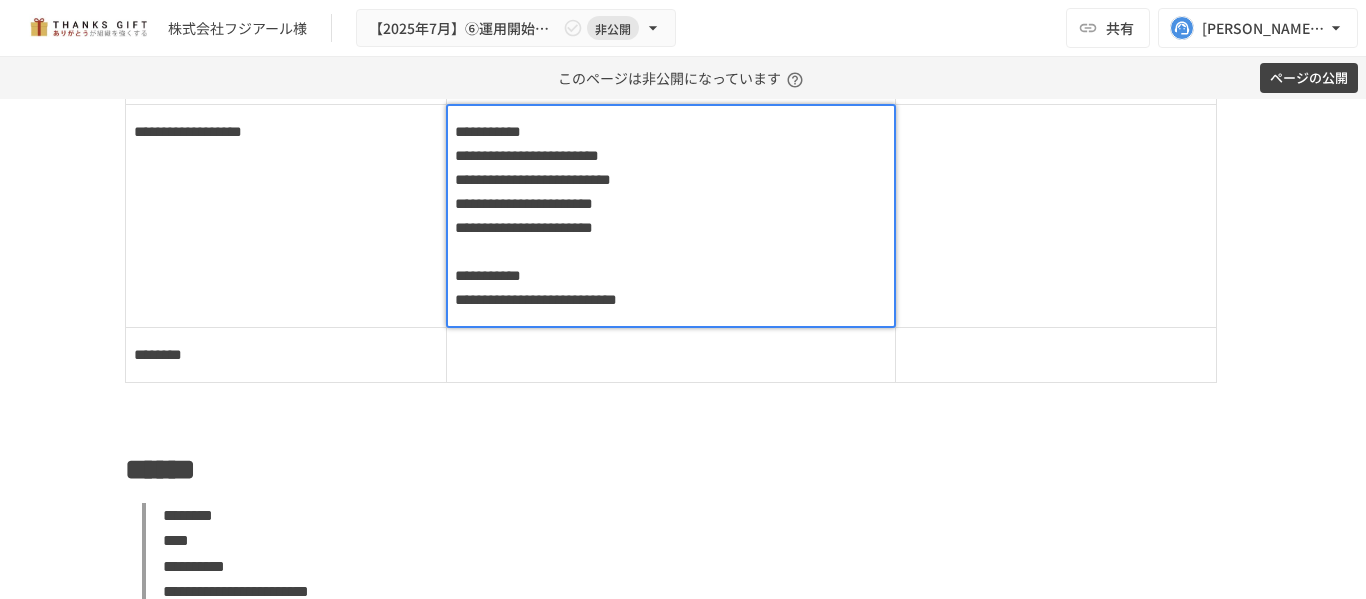 type 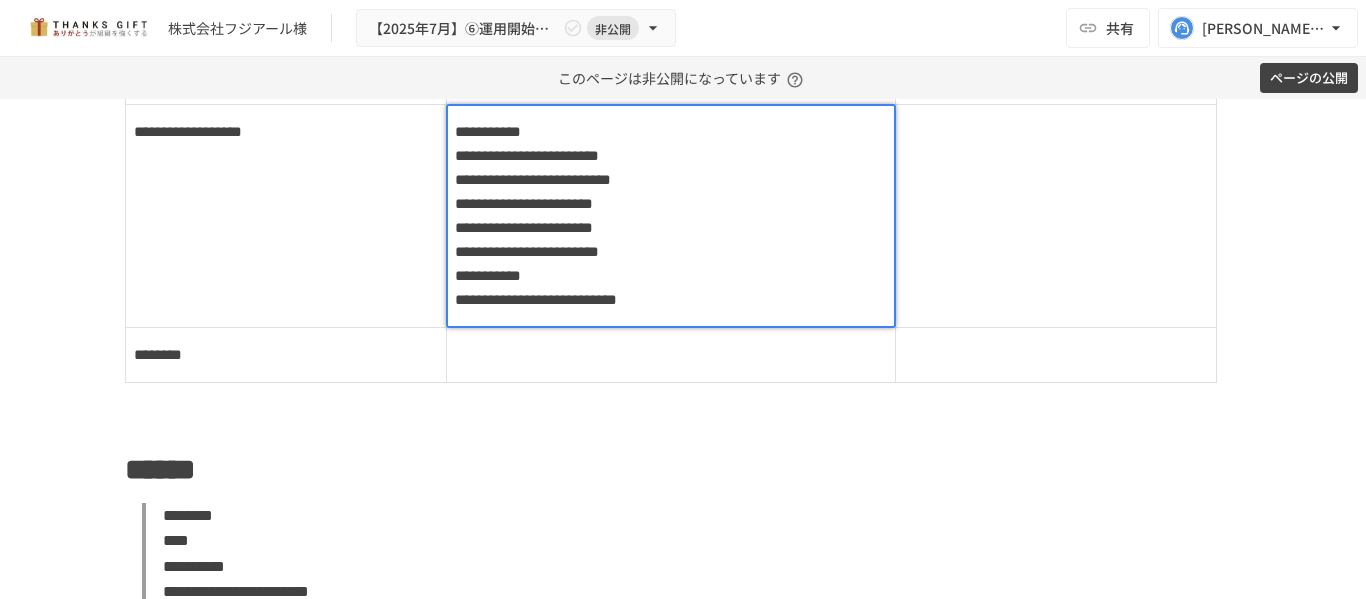 click at bounding box center (1056, 215) 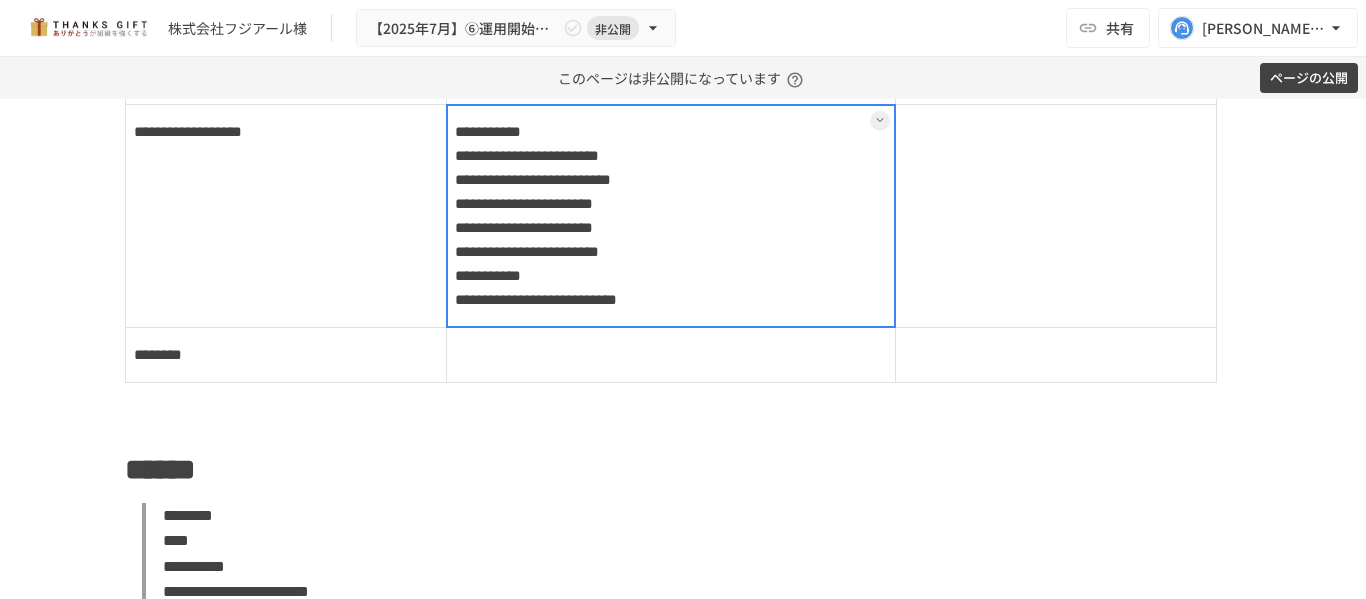 click on "**********" at bounding box center (671, 215) 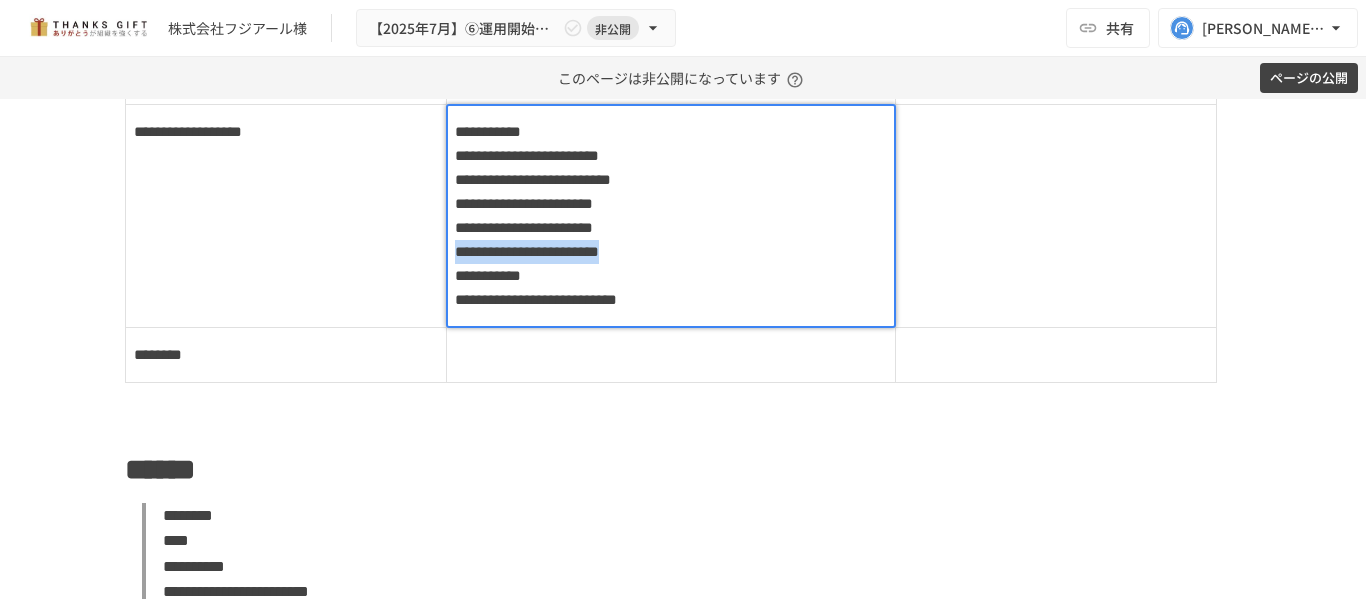 click on "**********" at bounding box center (671, 216) 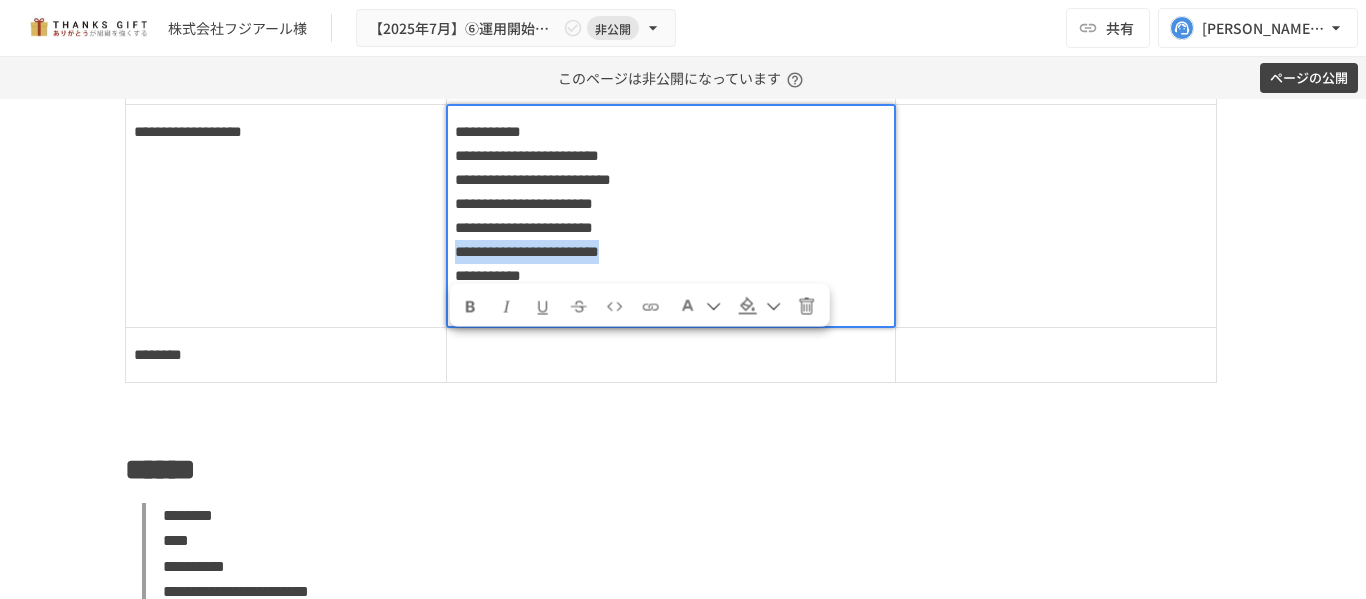 click on "**********" at bounding box center (671, 216) 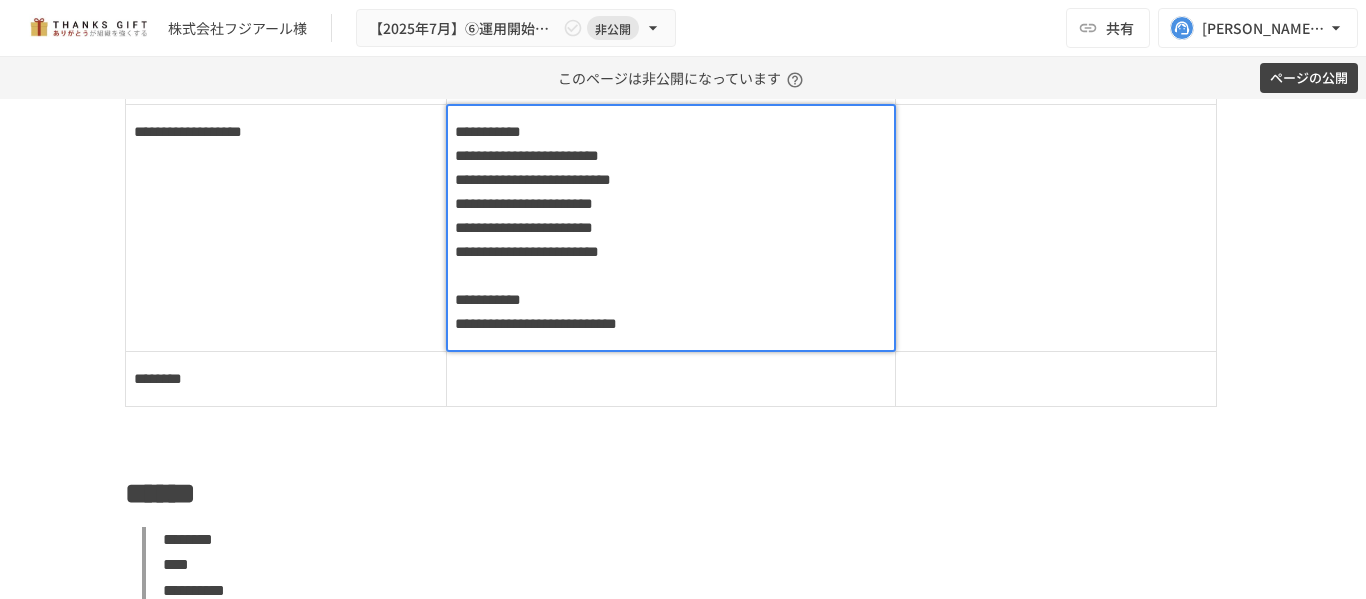 type 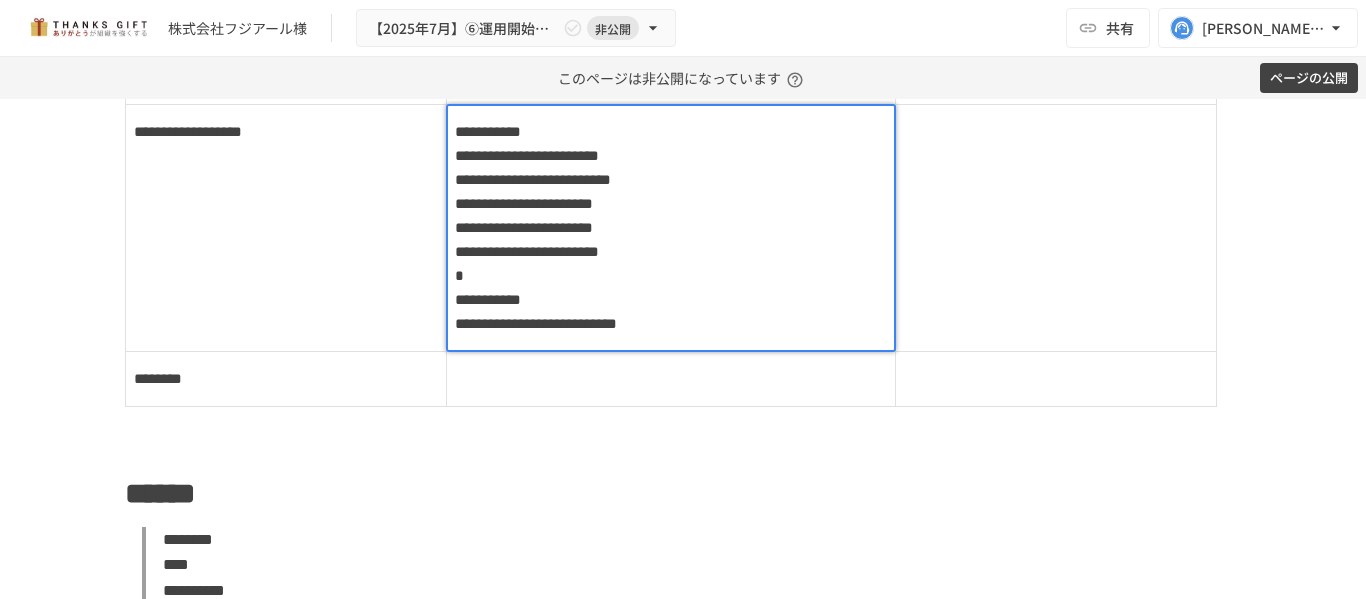 click on "**********" at bounding box center (671, 228) 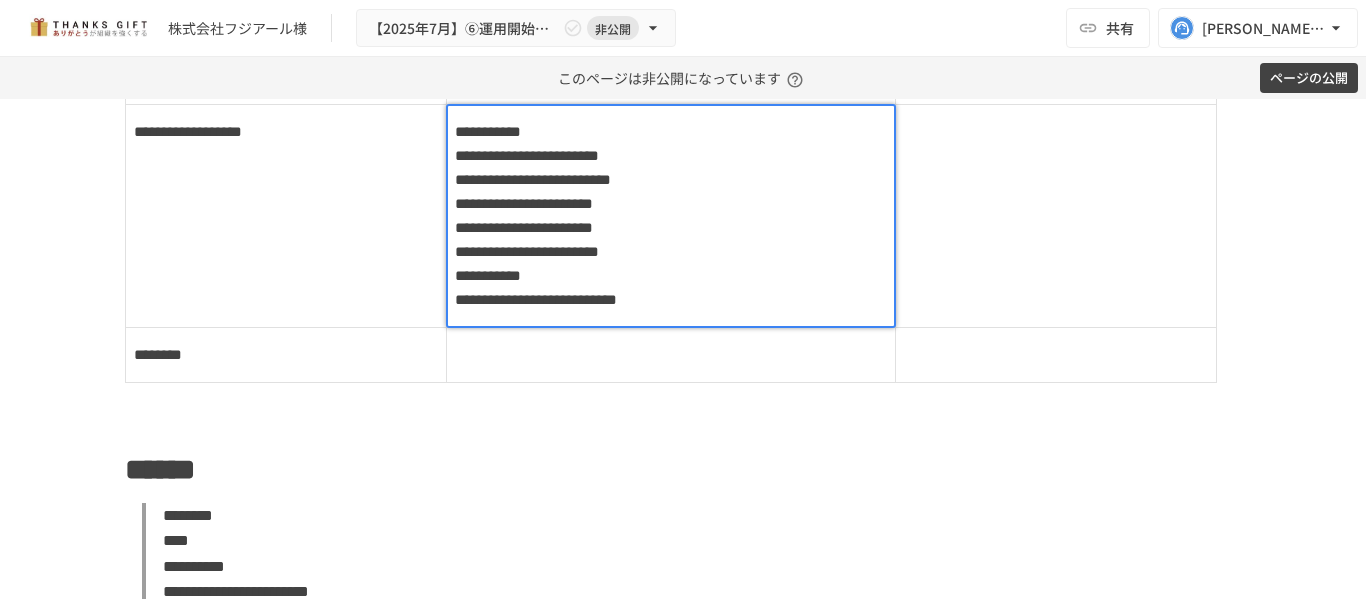 scroll, scrollTop: 2247, scrollLeft: 0, axis: vertical 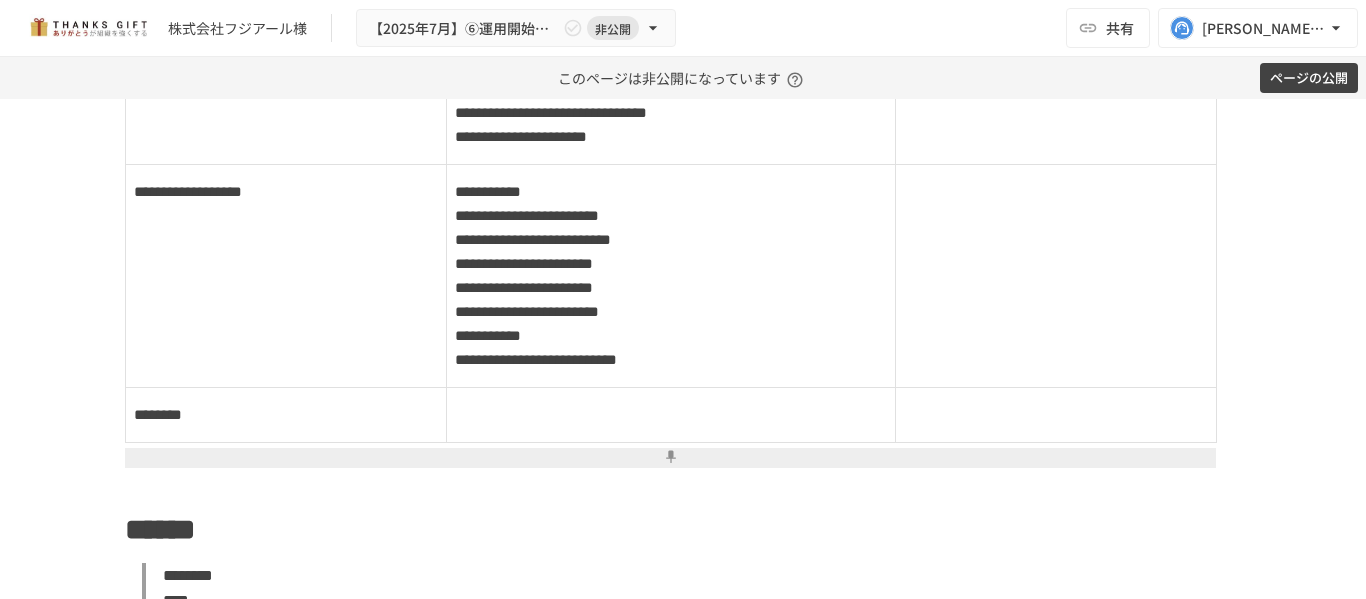 click on "**********" at bounding box center (683, 5009) 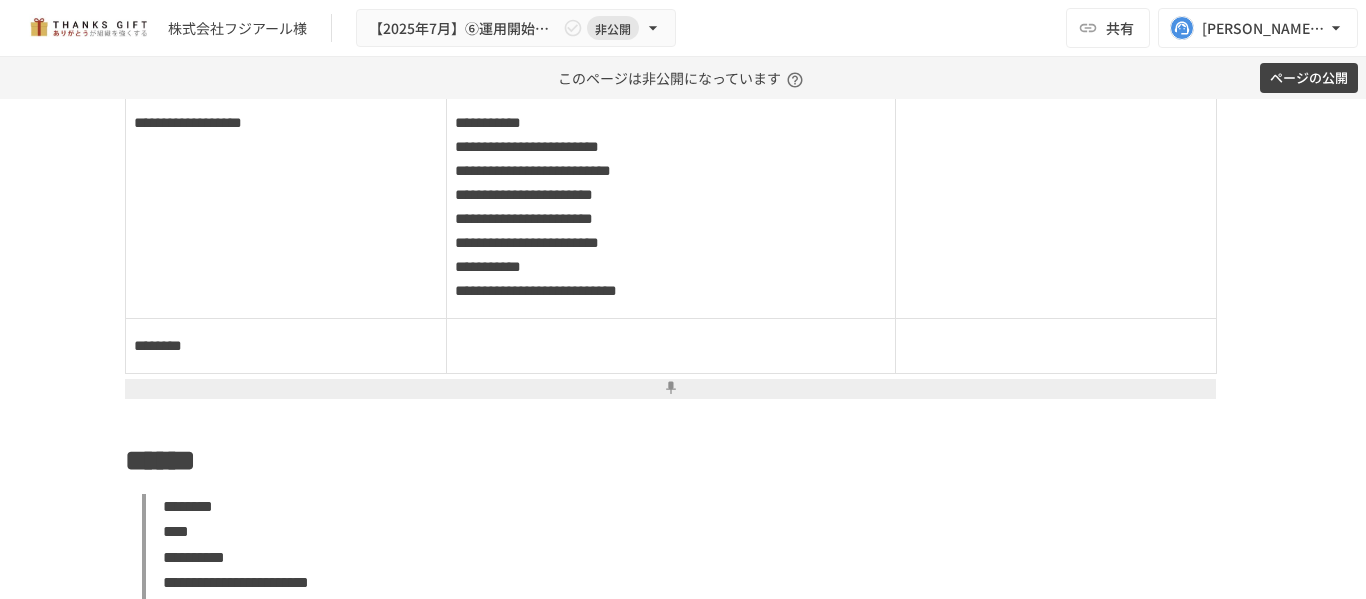 scroll, scrollTop: 2387, scrollLeft: 0, axis: vertical 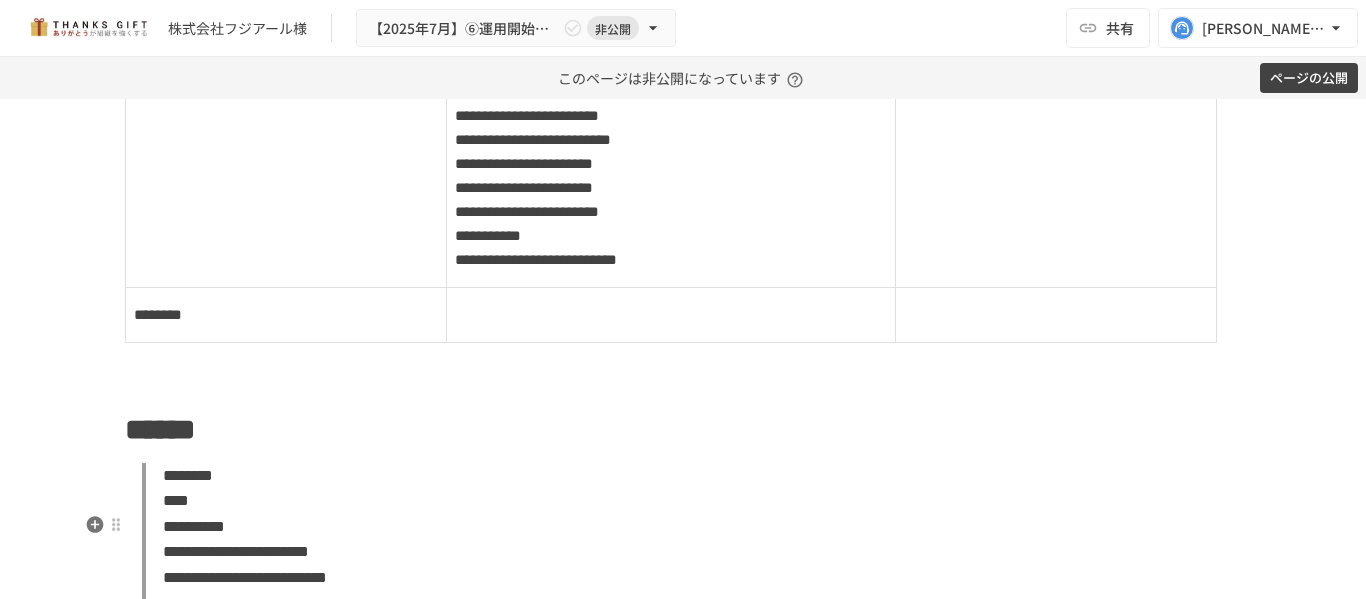 click on "**********" at bounding box center (683, 4909) 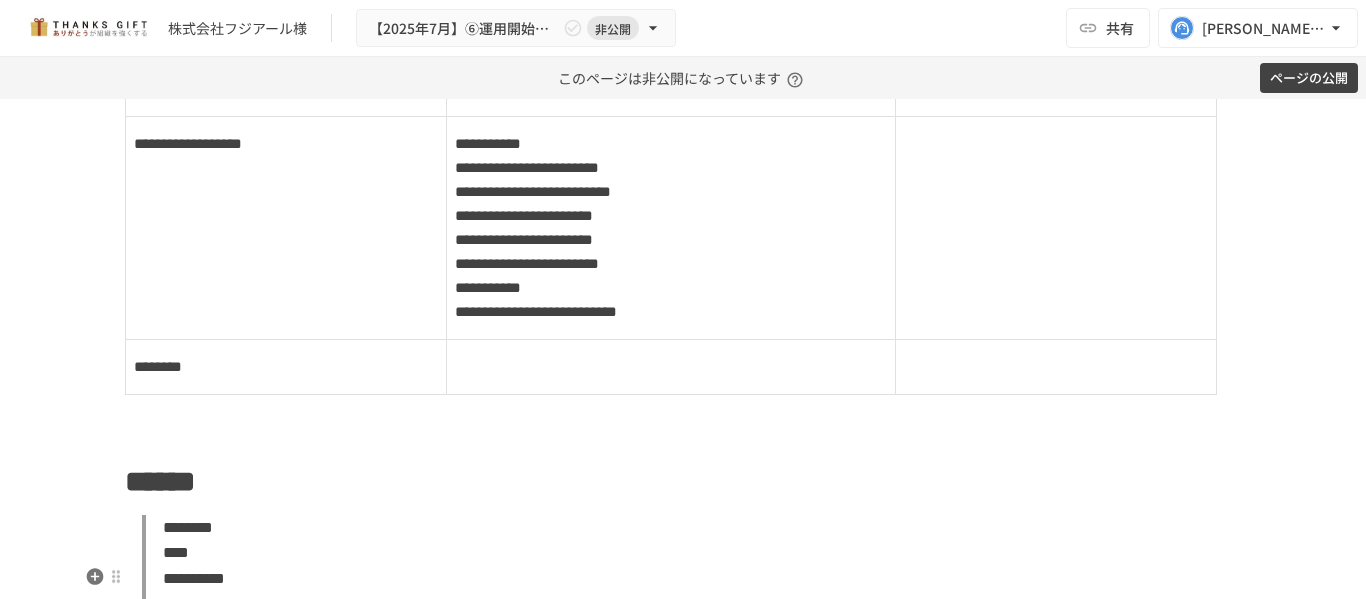 scroll, scrollTop: 2287, scrollLeft: 0, axis: vertical 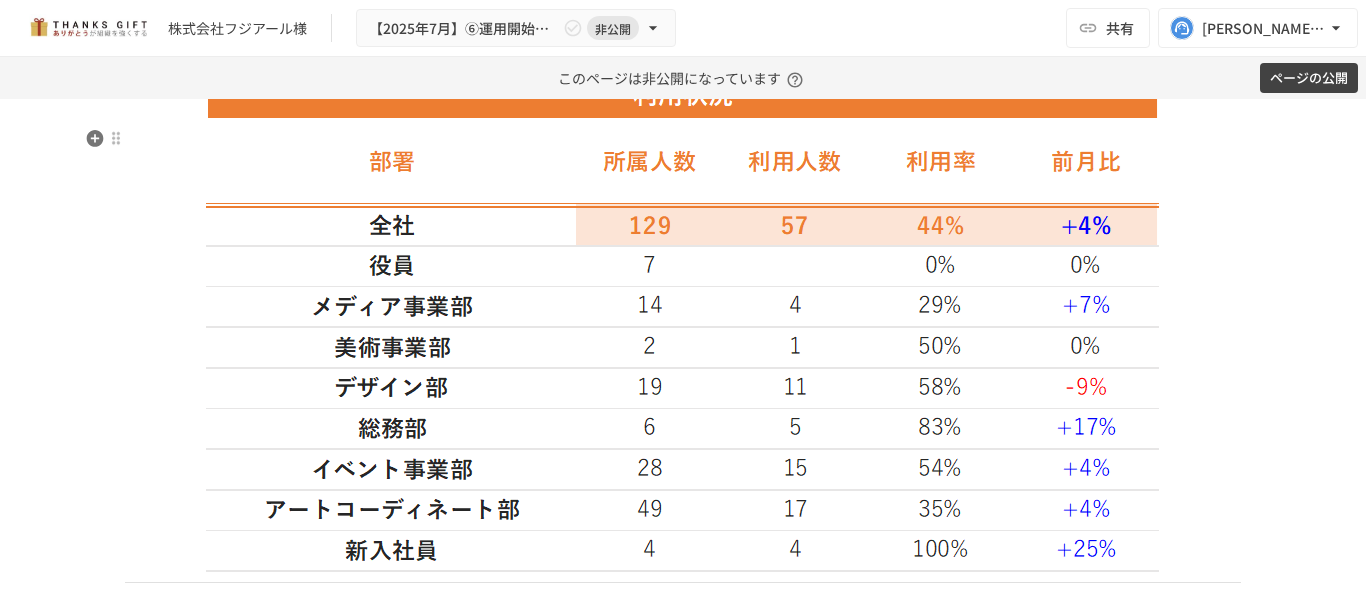 click on "**********" at bounding box center [243, 43] 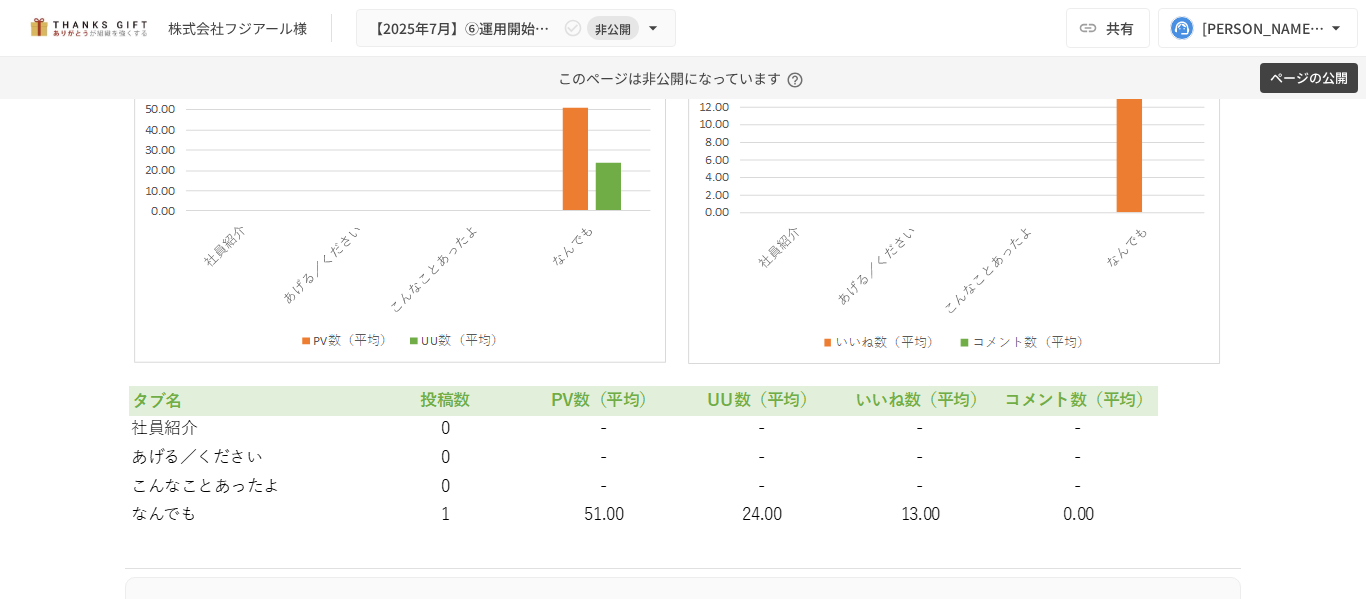 scroll, scrollTop: 6433, scrollLeft: 0, axis: vertical 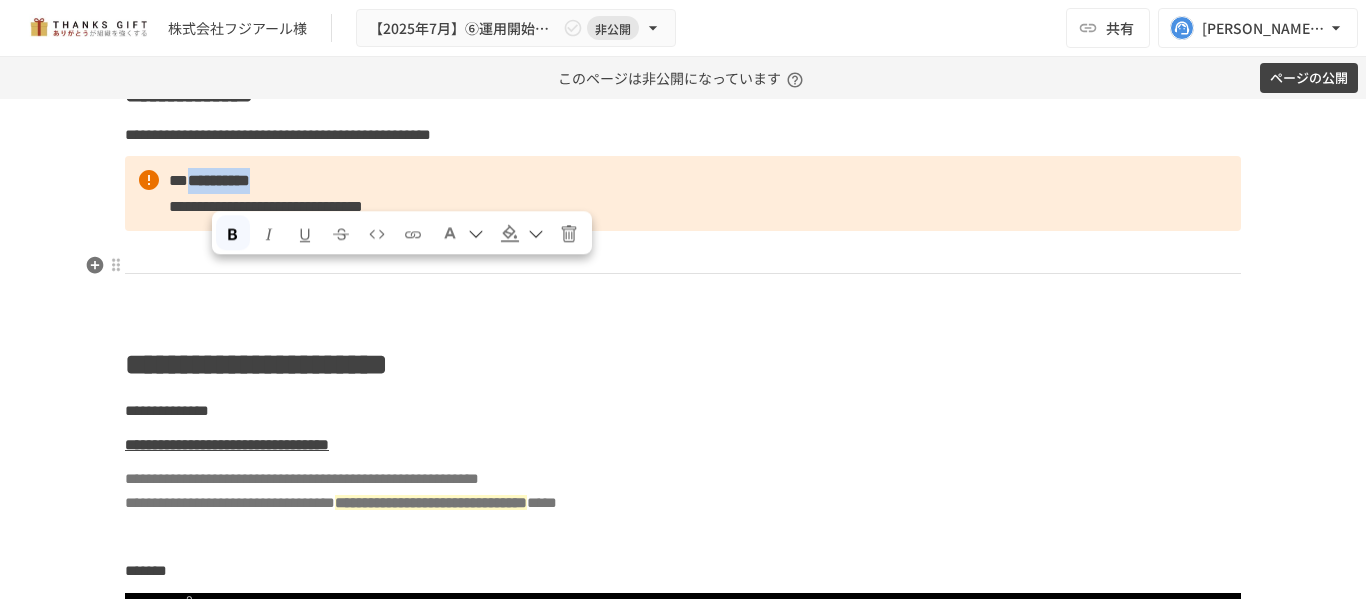 drag, startPoint x: 338, startPoint y: 288, endPoint x: 210, endPoint y: 284, distance: 128.06248 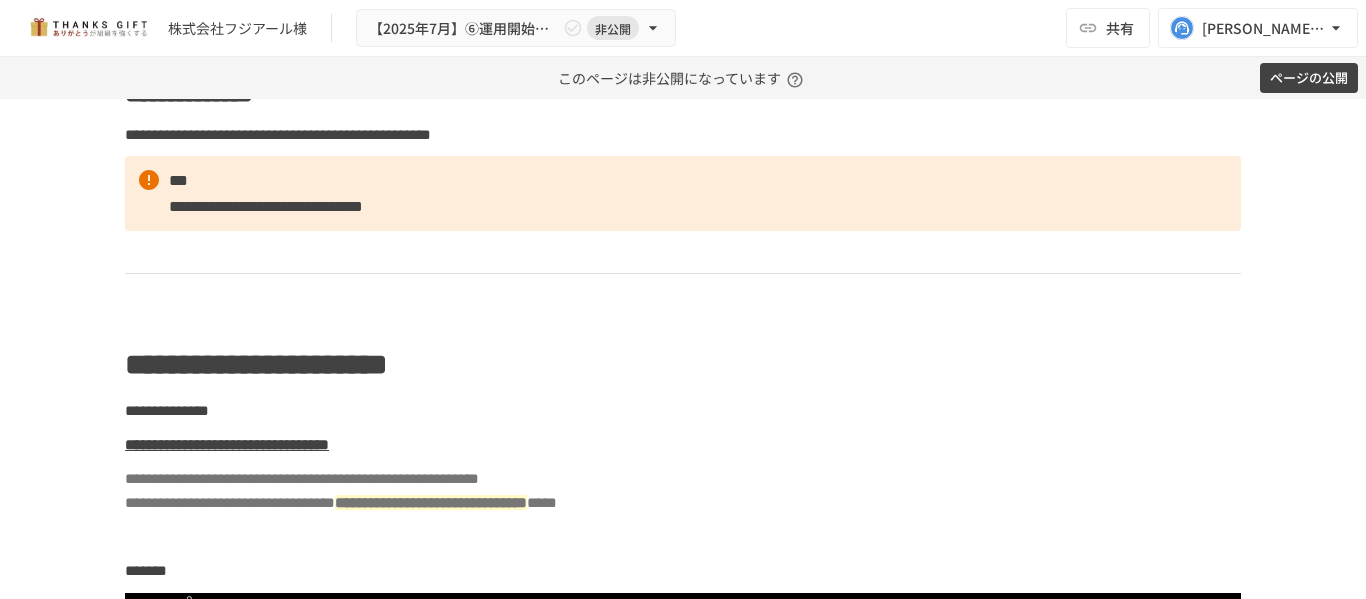 type 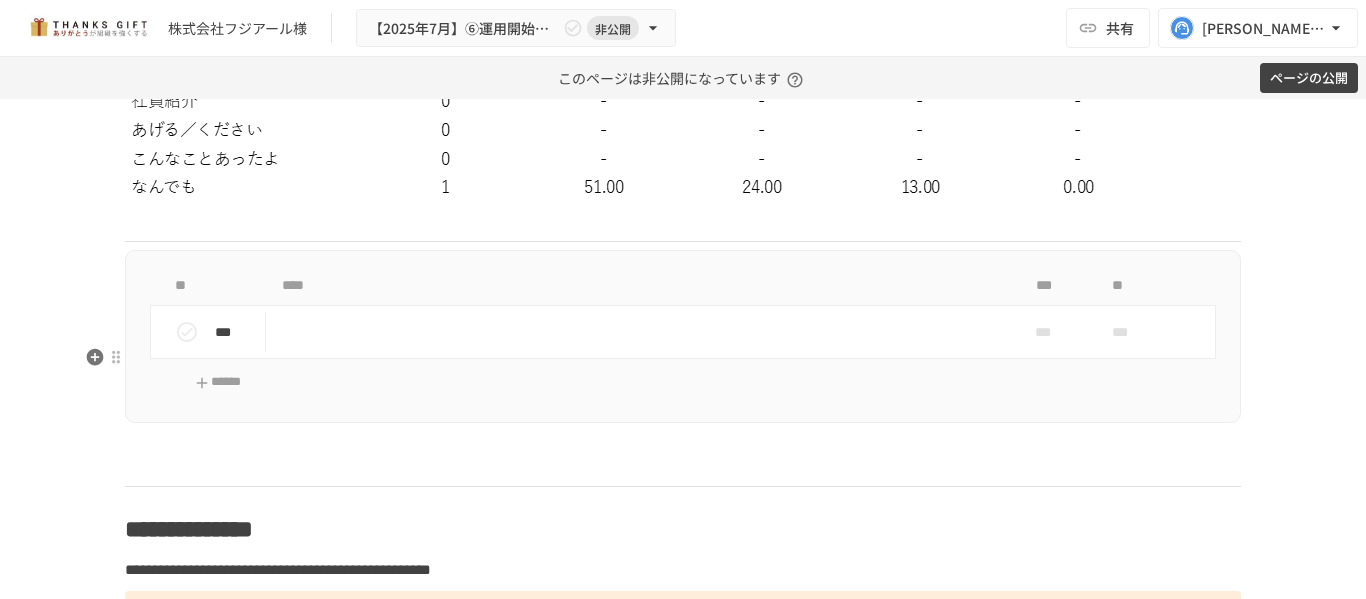 scroll, scrollTop: 6695, scrollLeft: 0, axis: vertical 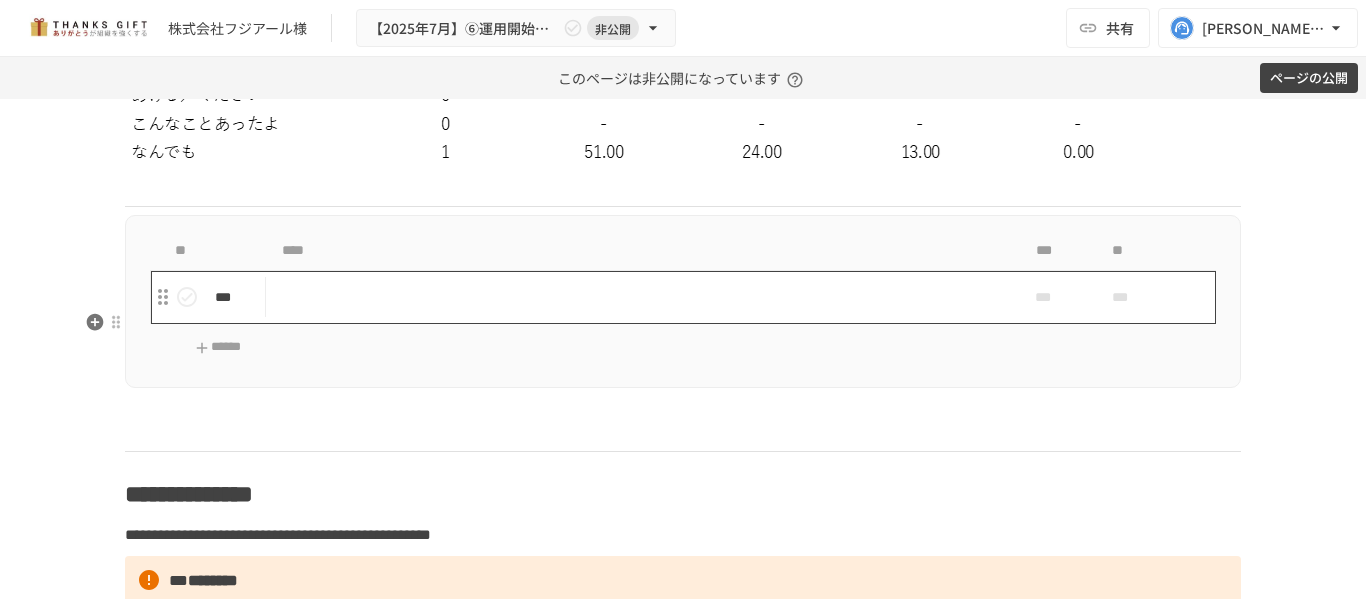 click at bounding box center [641, 297] 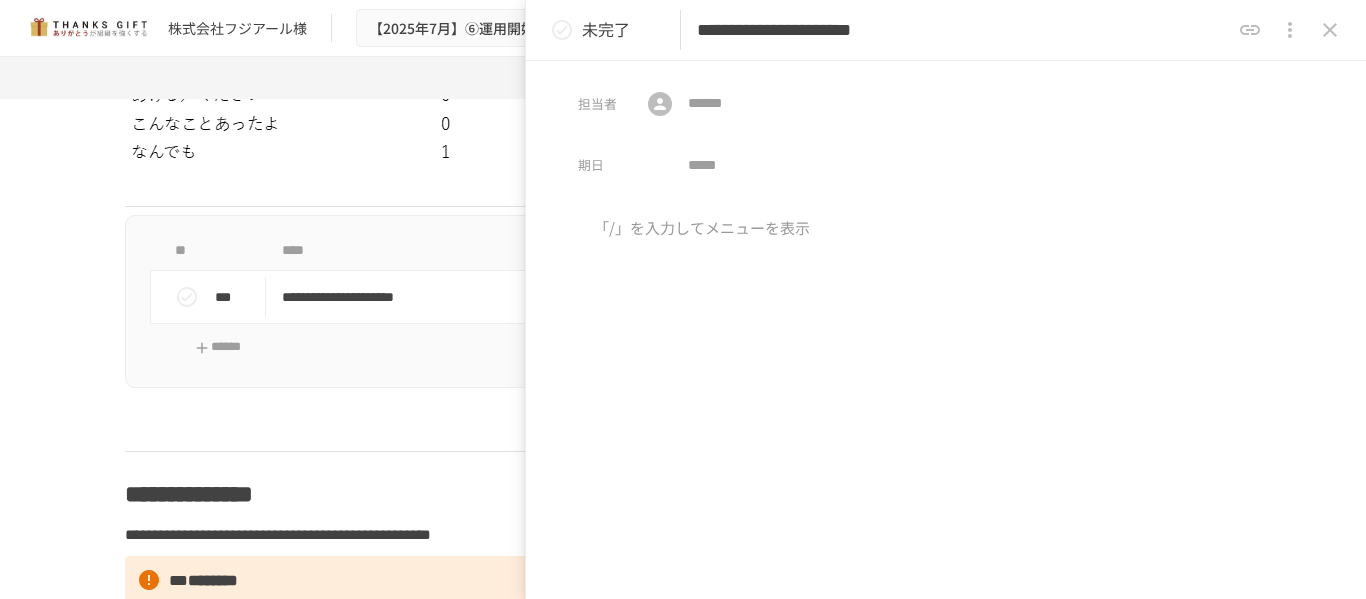 type on "**********" 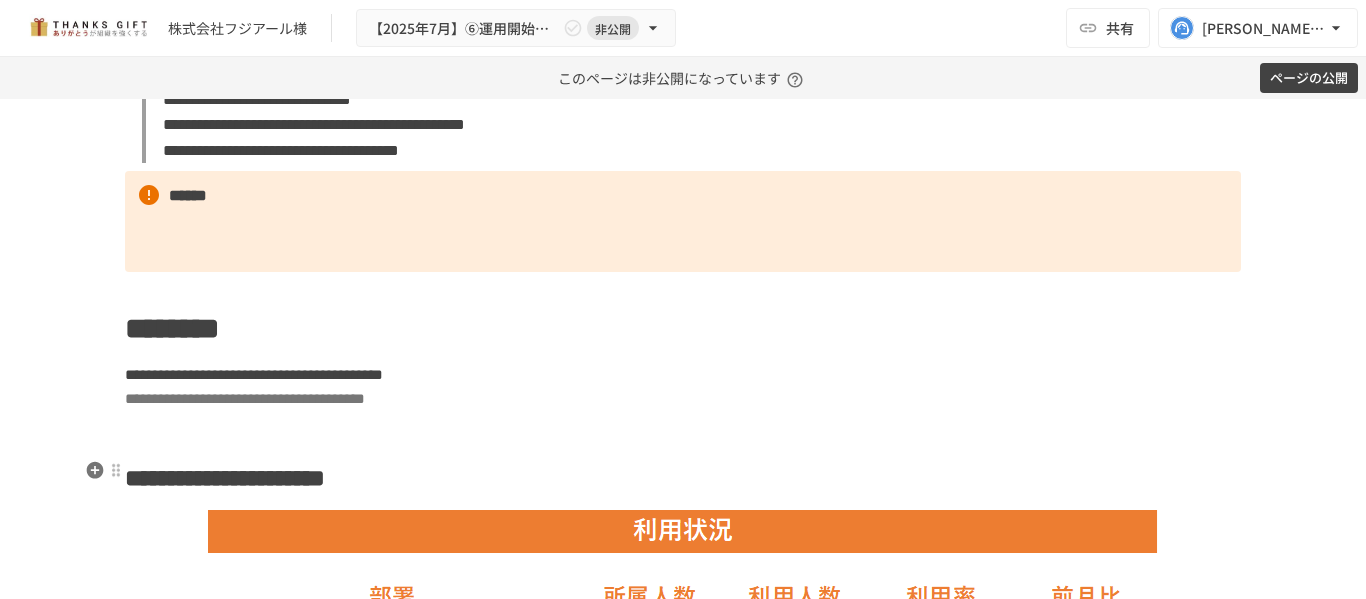 scroll, scrollTop: 3084, scrollLeft: 0, axis: vertical 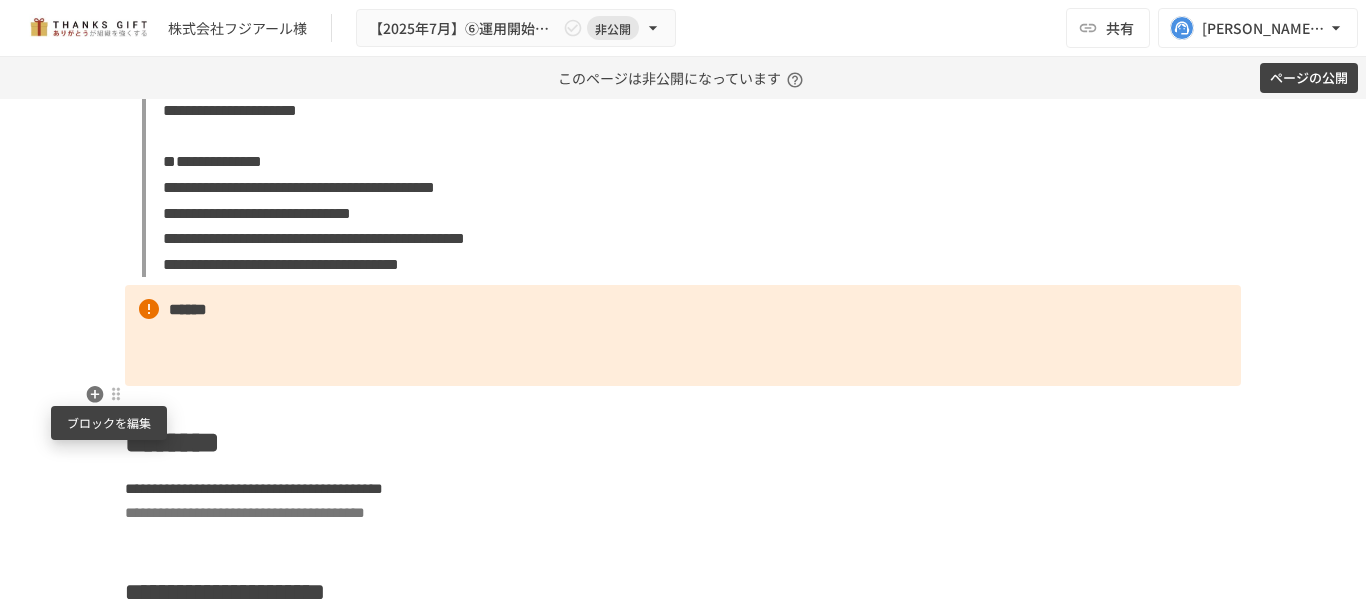 click at bounding box center [116, 394] 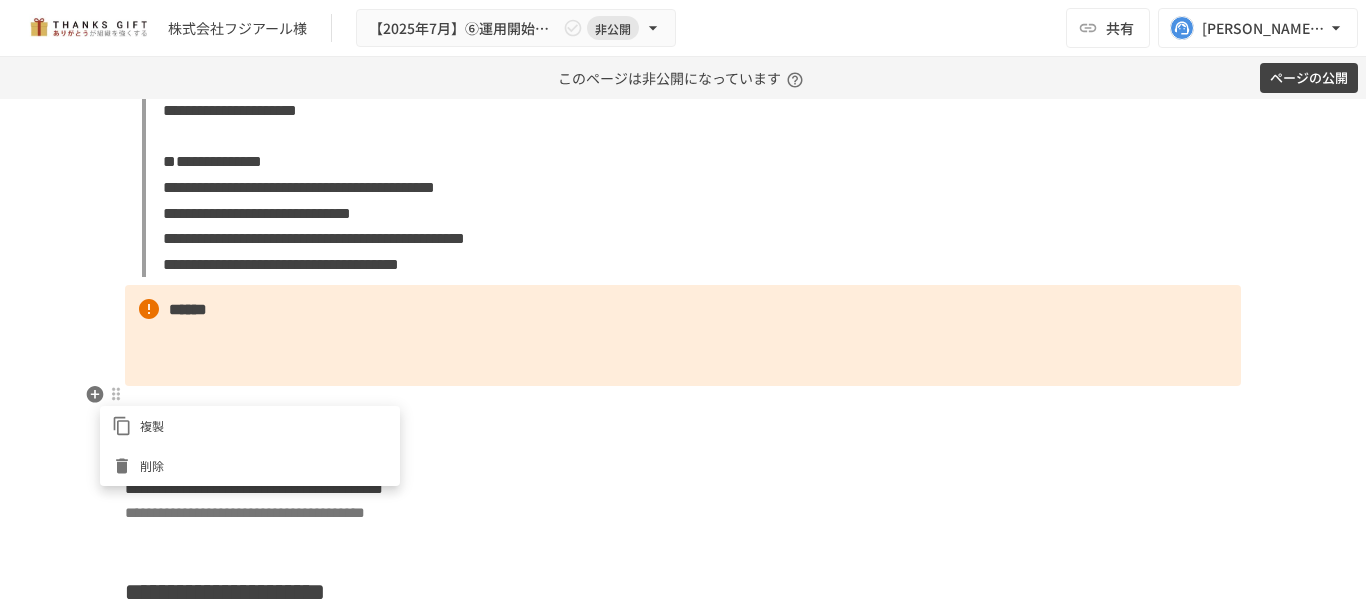 click on "削除" at bounding box center (264, 465) 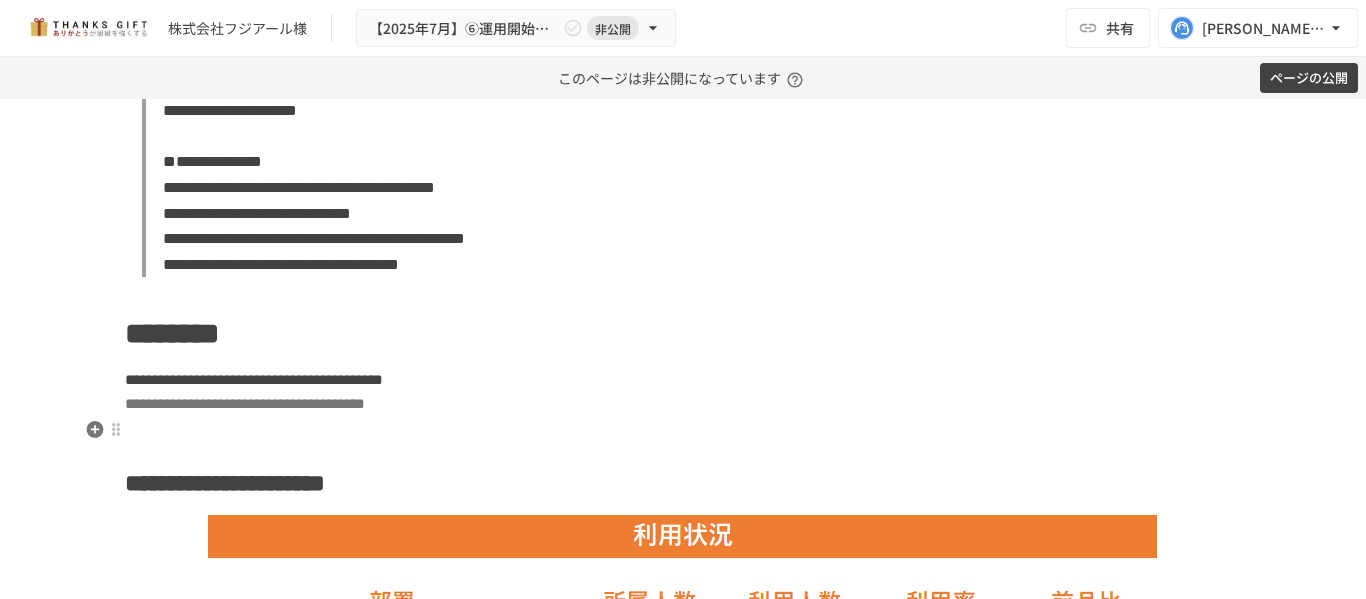 click on "**********" at bounding box center (683, 4157) 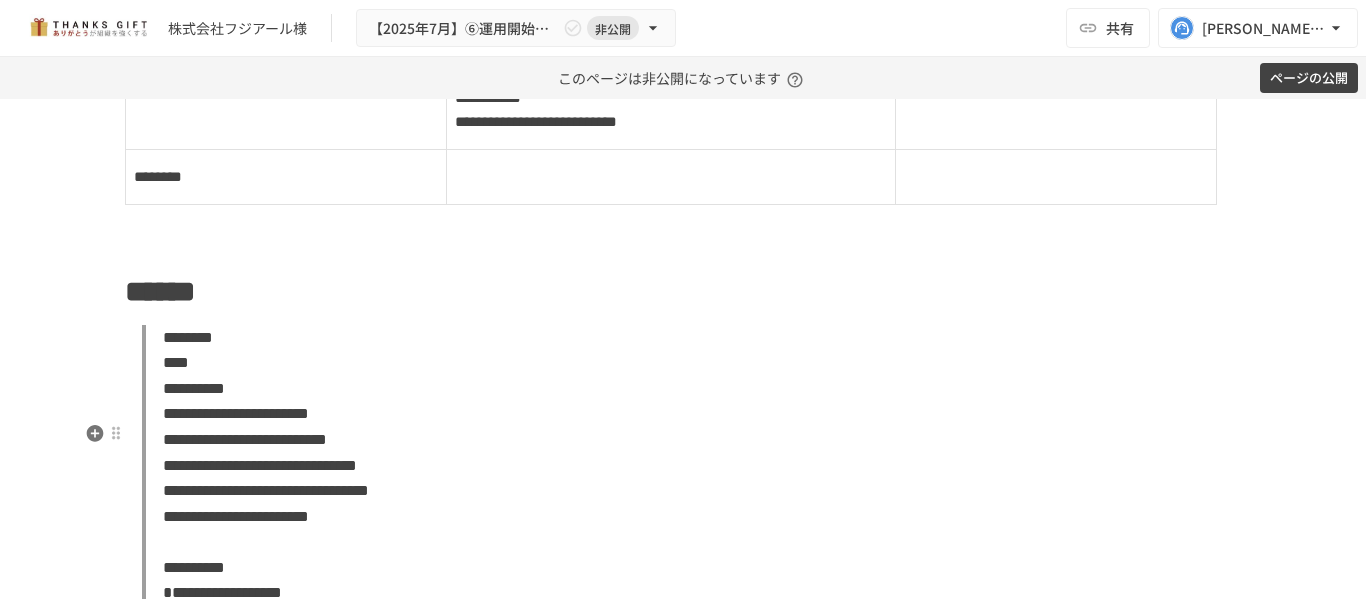 scroll, scrollTop: 2384, scrollLeft: 0, axis: vertical 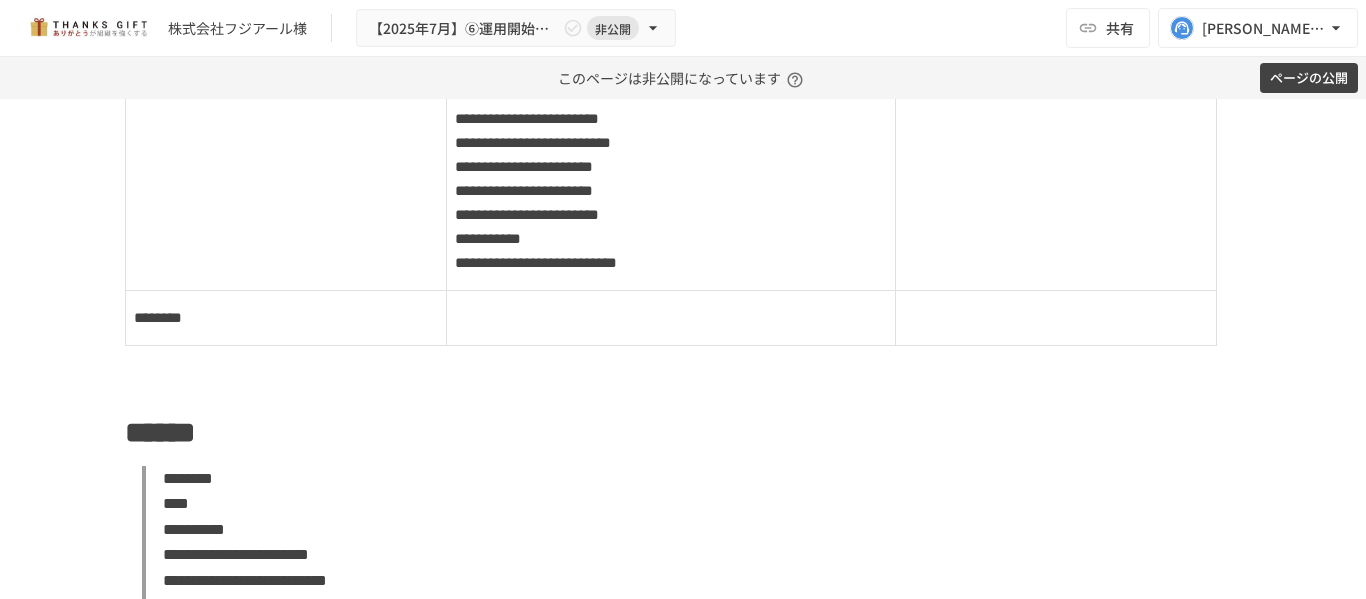 click on "**********" at bounding box center [683, 142] 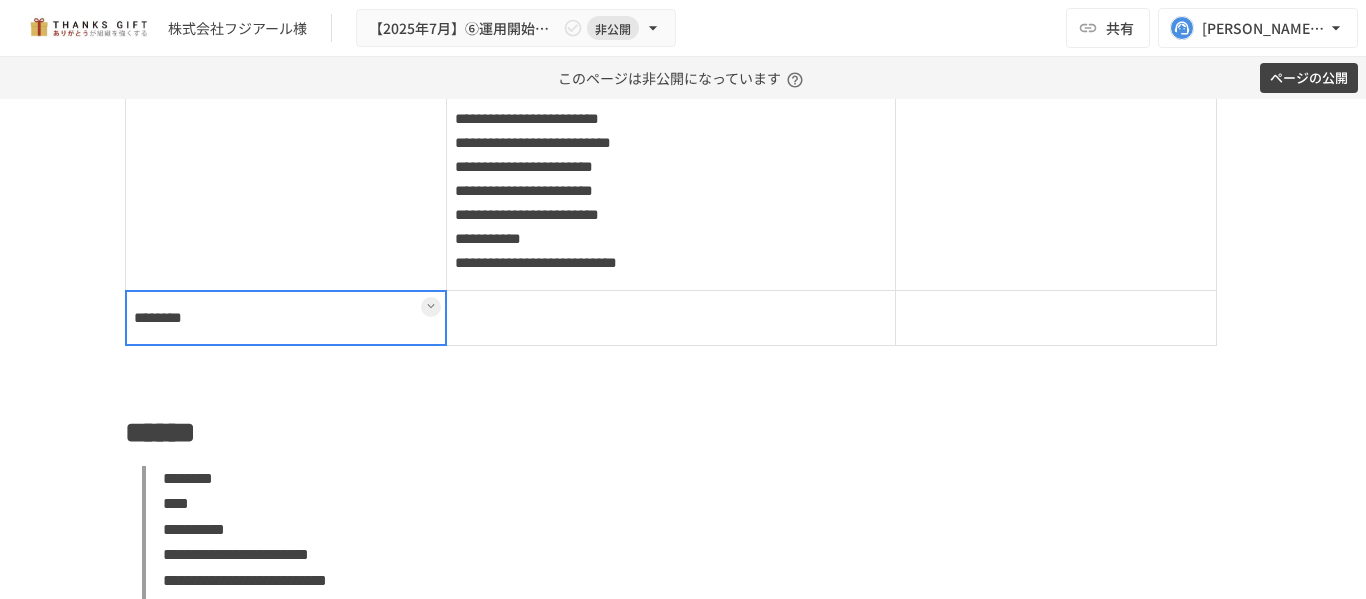 drag, startPoint x: 174, startPoint y: 402, endPoint x: 191, endPoint y: 401, distance: 17.029387 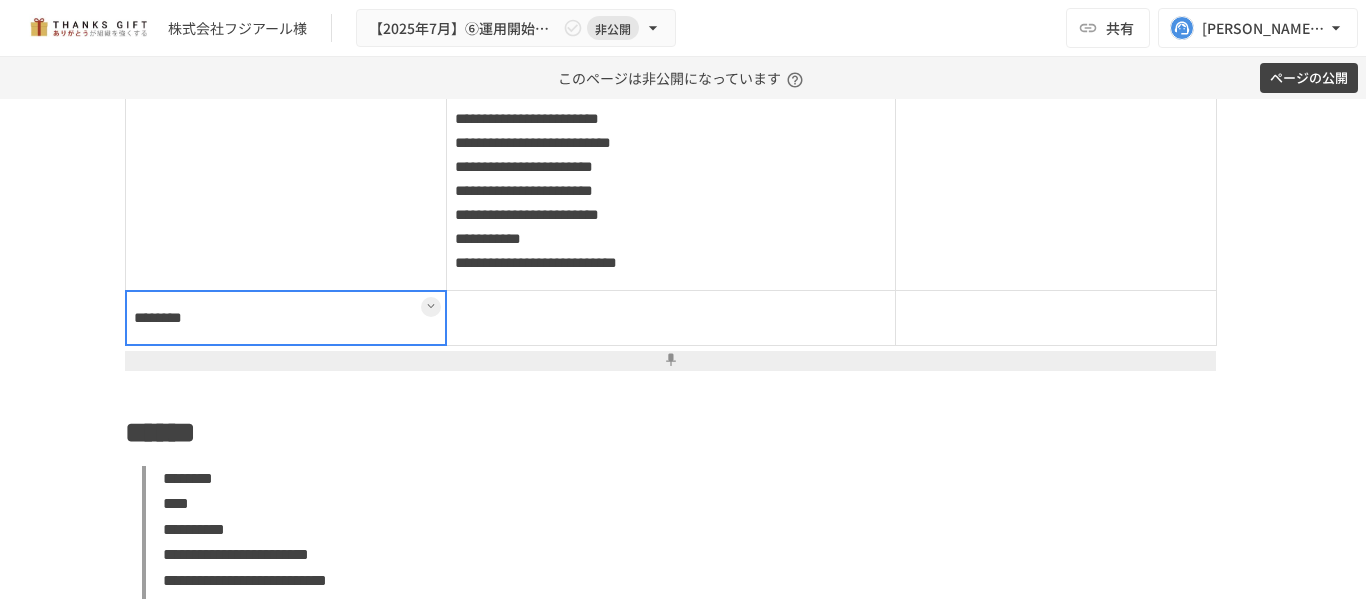 click at bounding box center (286, 318) 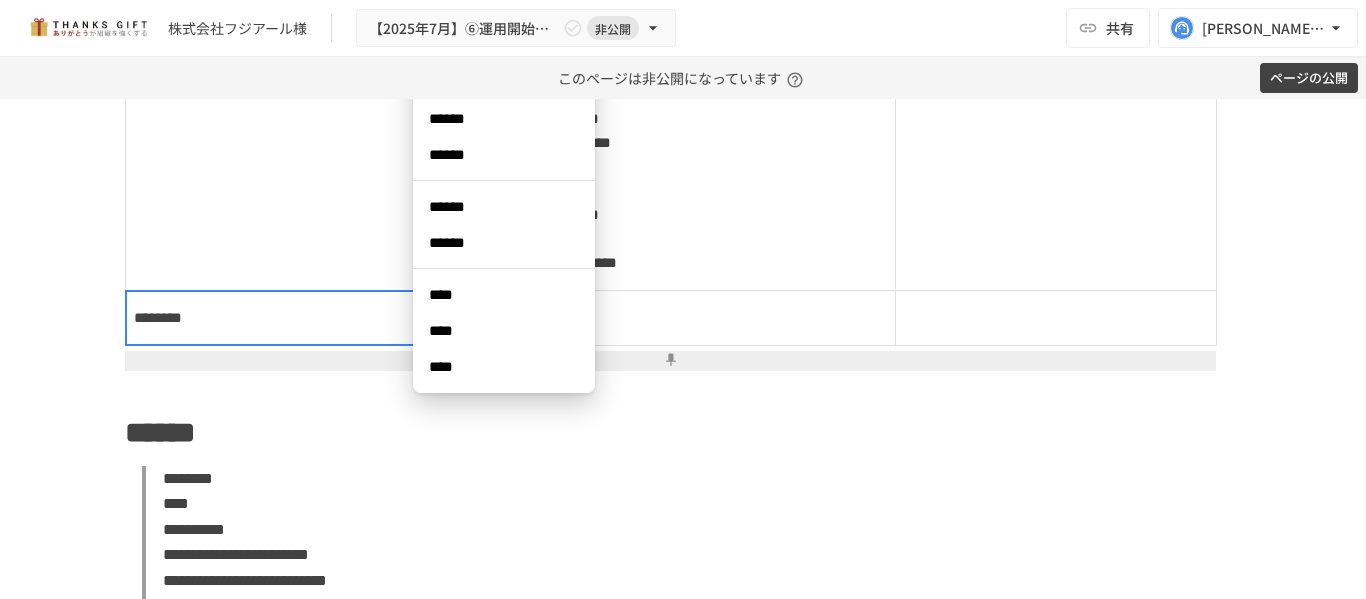 click on "****" at bounding box center (504, 331) 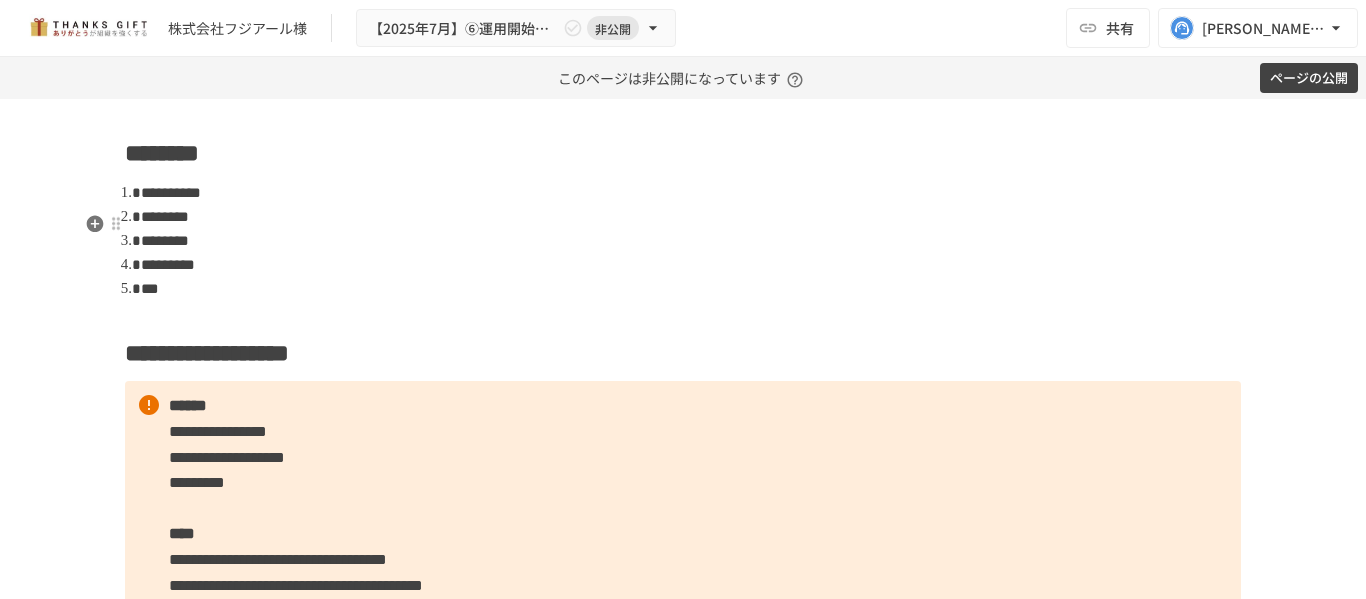 scroll, scrollTop: 1200, scrollLeft: 0, axis: vertical 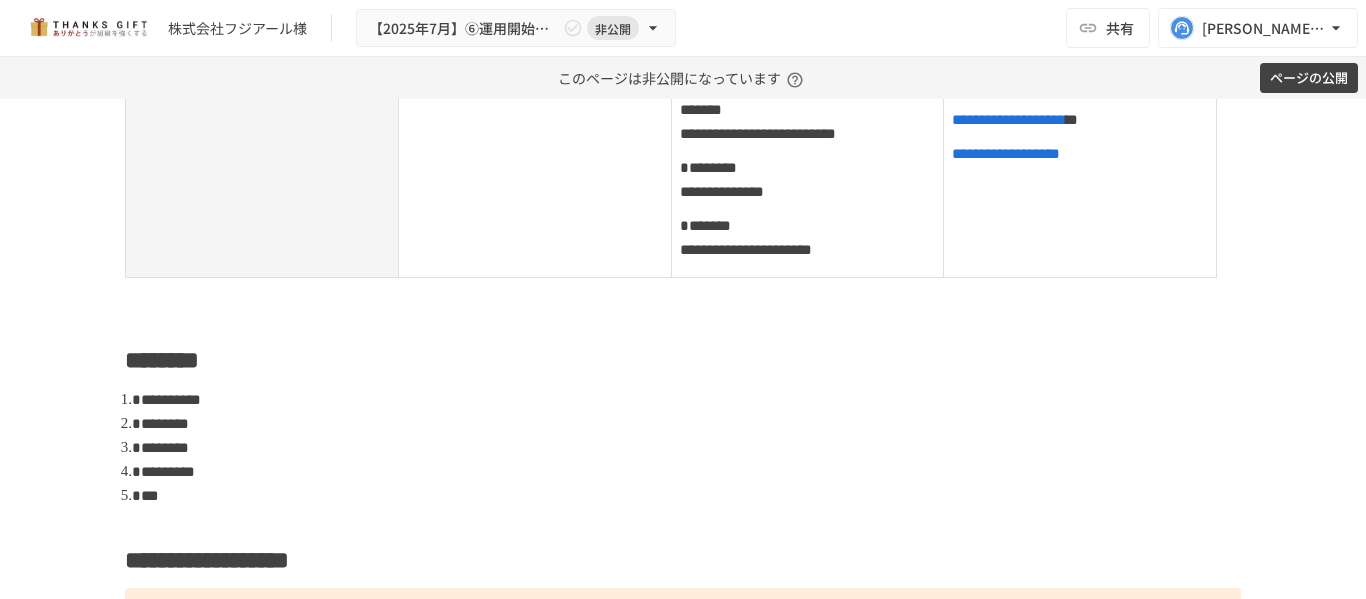 click on "ページの公開" at bounding box center (1309, 78) 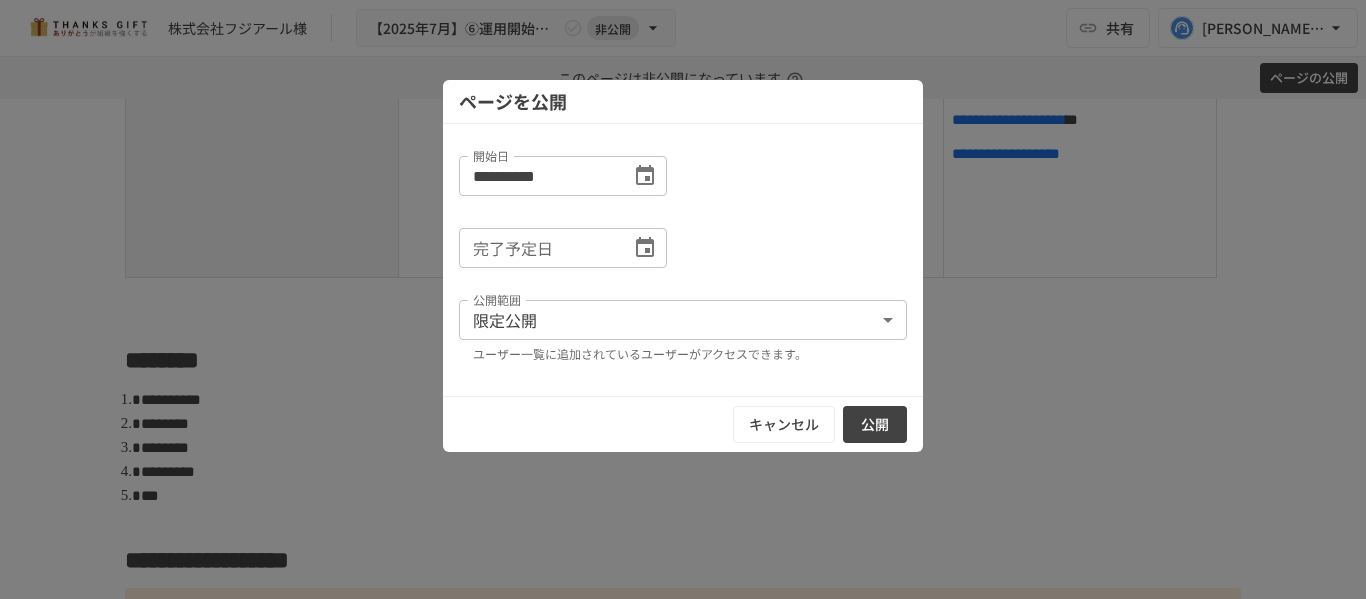 click on "公開" at bounding box center [875, 424] 